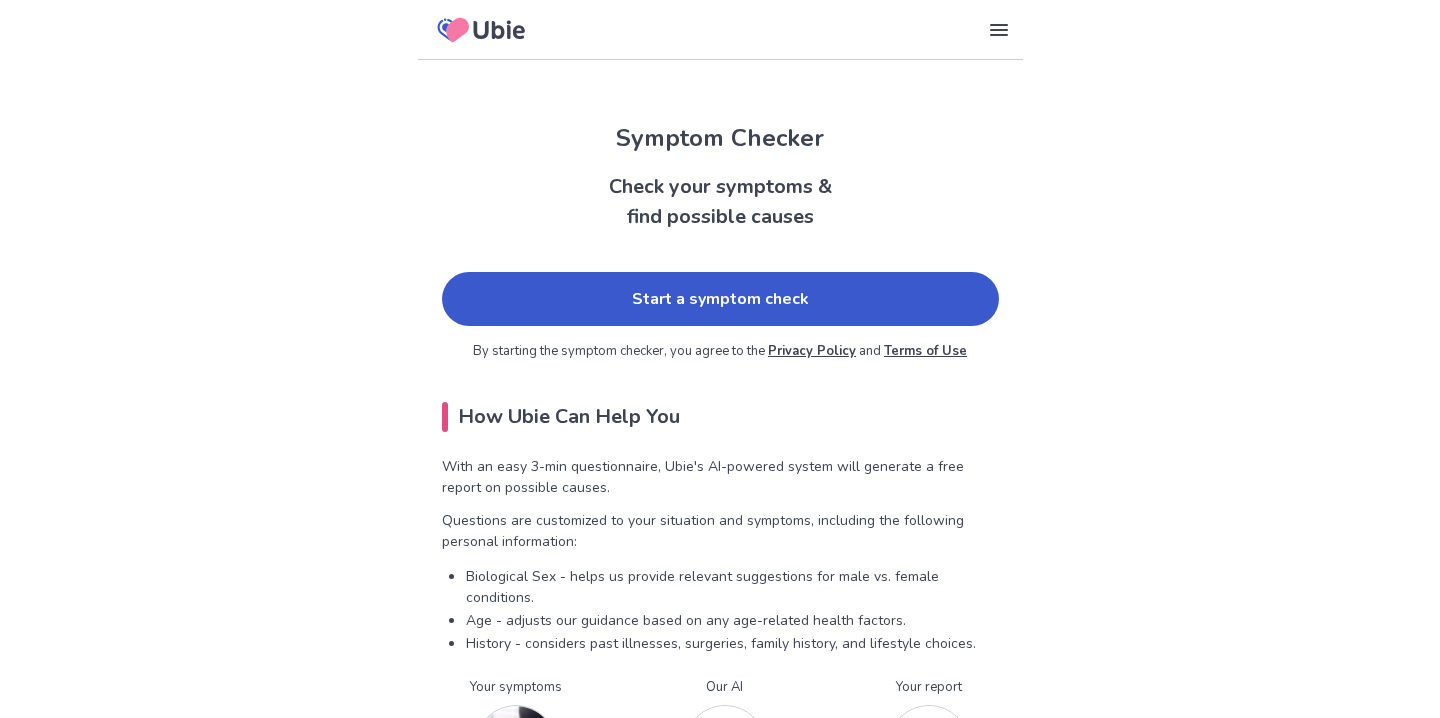 scroll, scrollTop: 0, scrollLeft: 0, axis: both 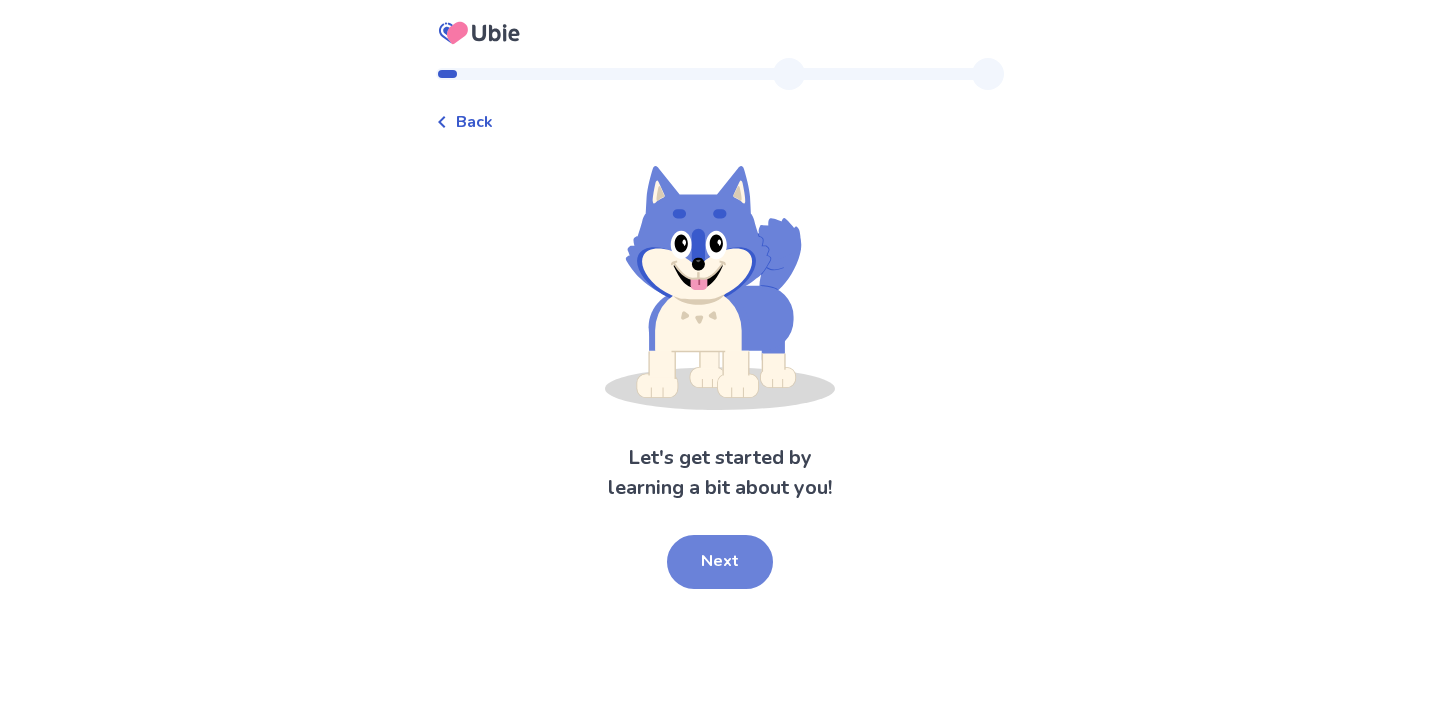 click on "Next" at bounding box center (720, 562) 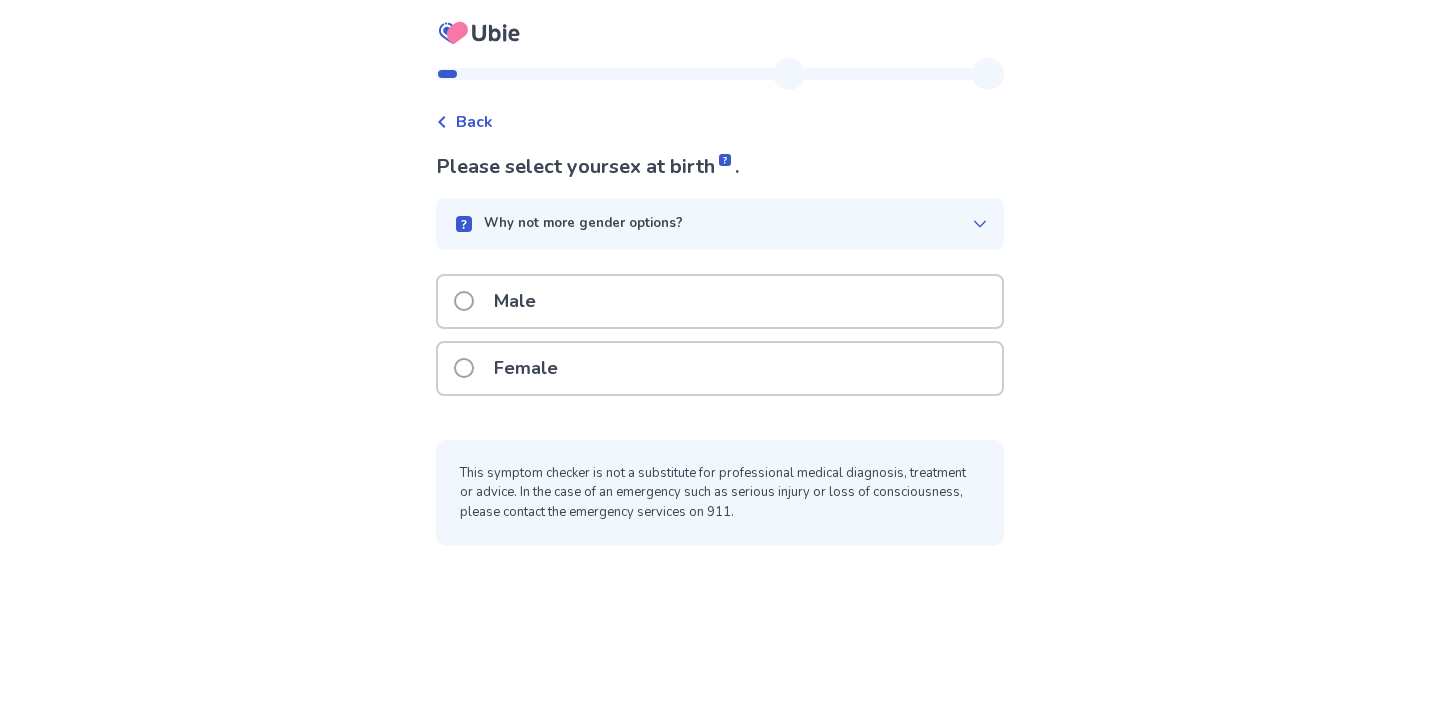click on "Female" at bounding box center (720, 368) 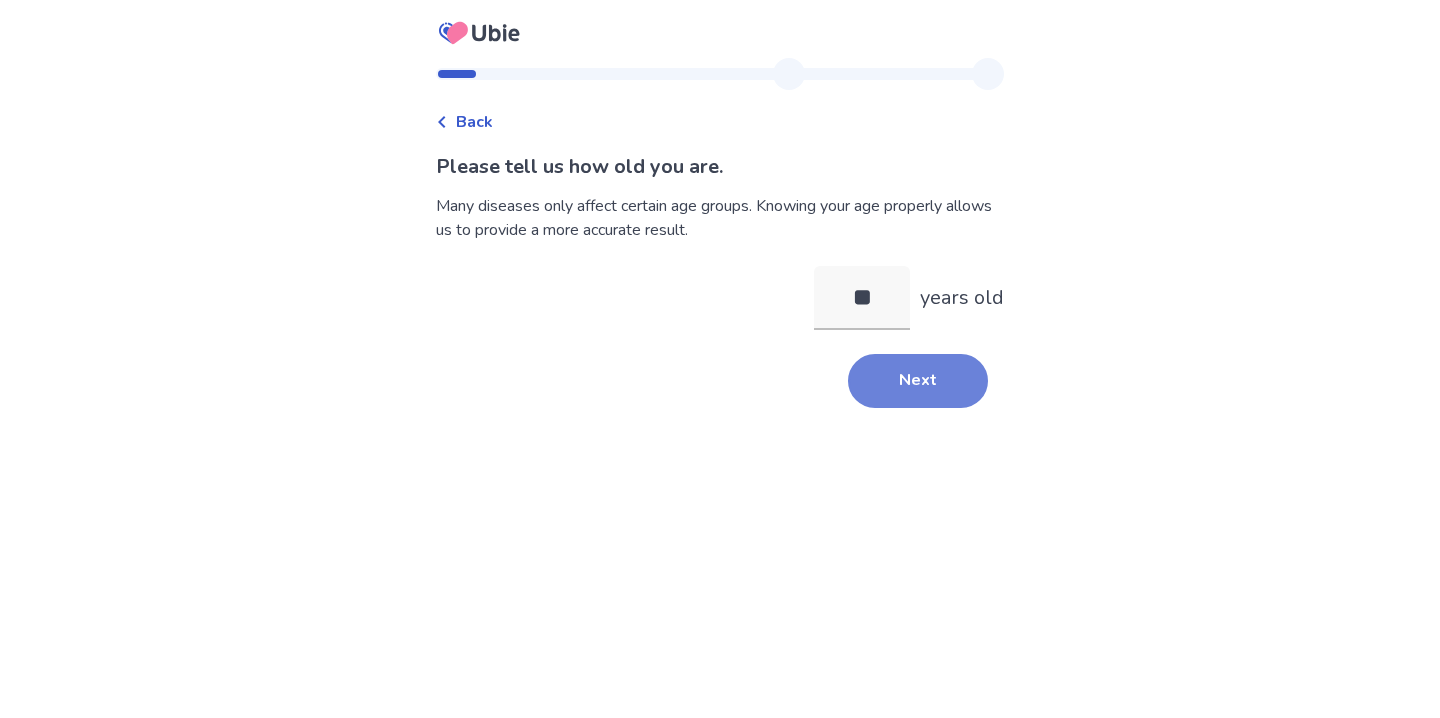 type on "**" 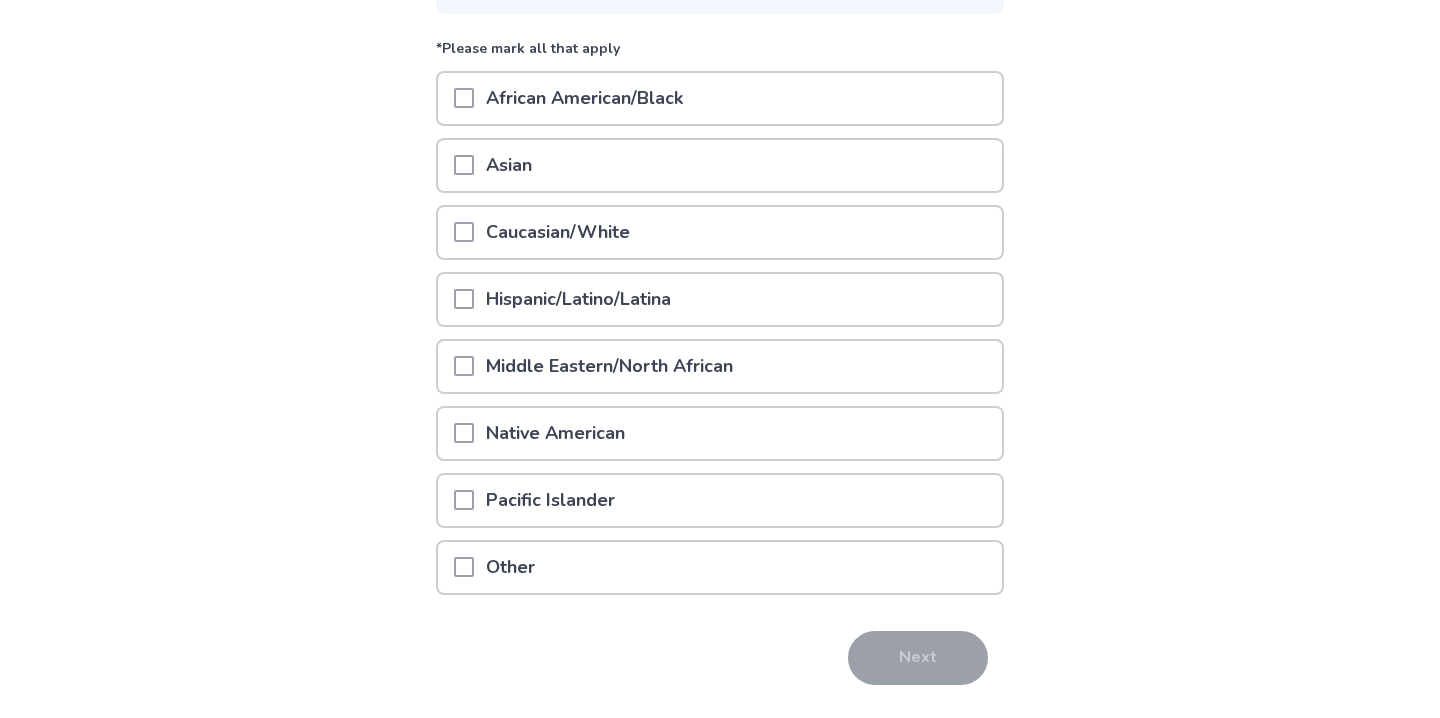 scroll, scrollTop: 237, scrollLeft: 0, axis: vertical 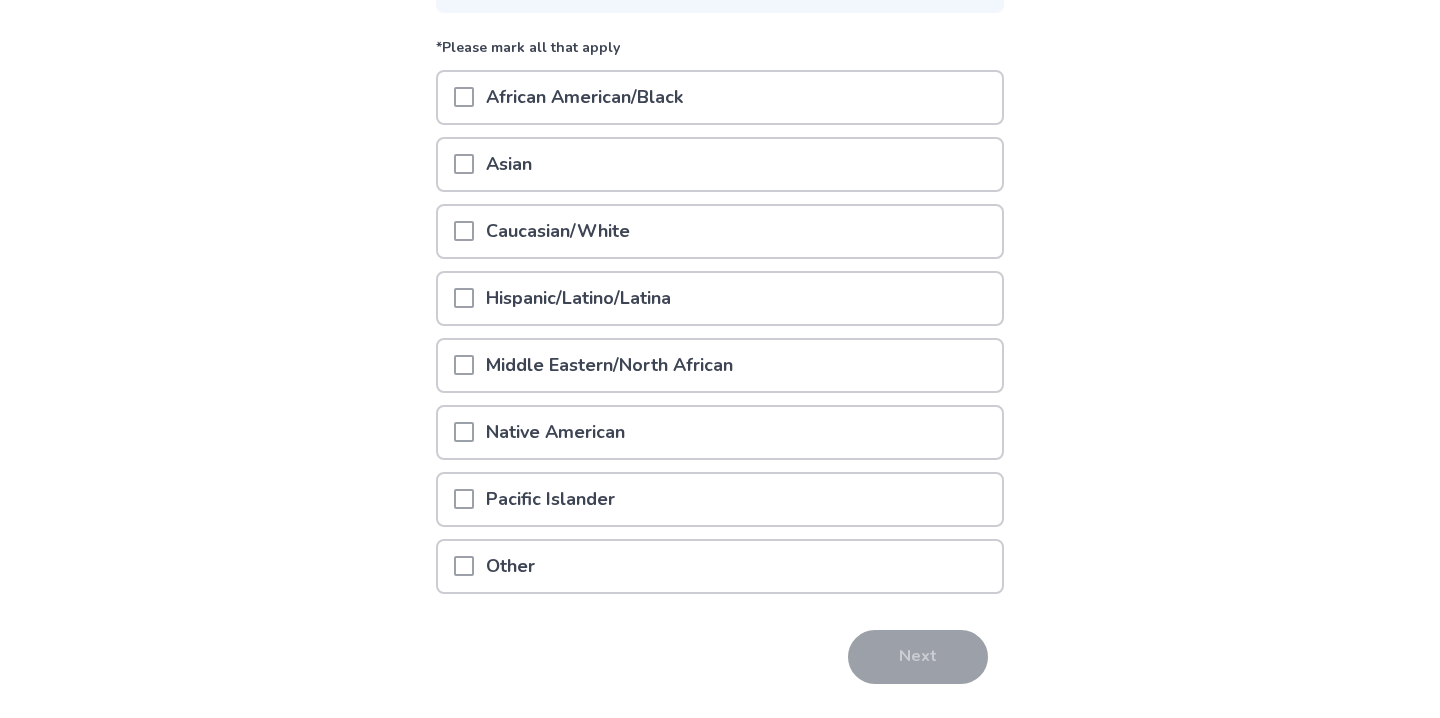 click on "Native American" at bounding box center [720, 432] 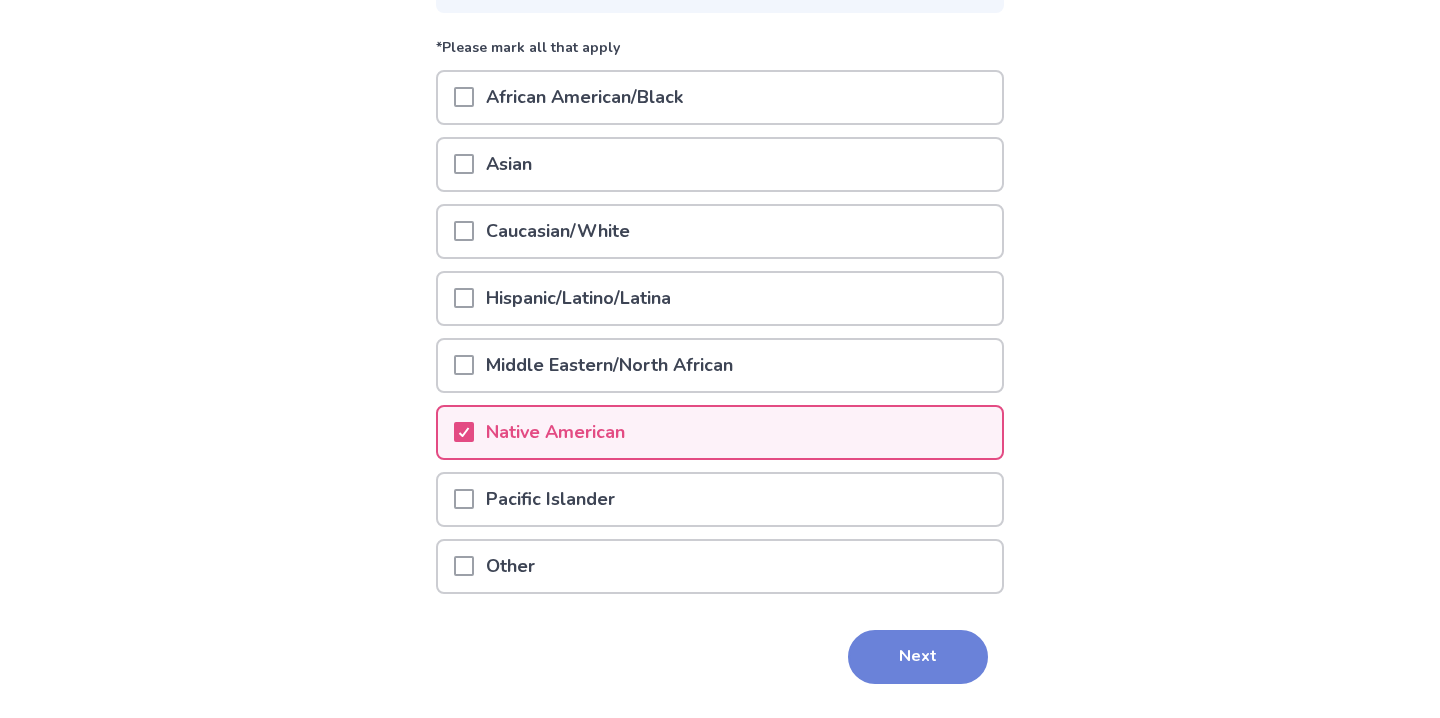 click on "Next" at bounding box center (918, 657) 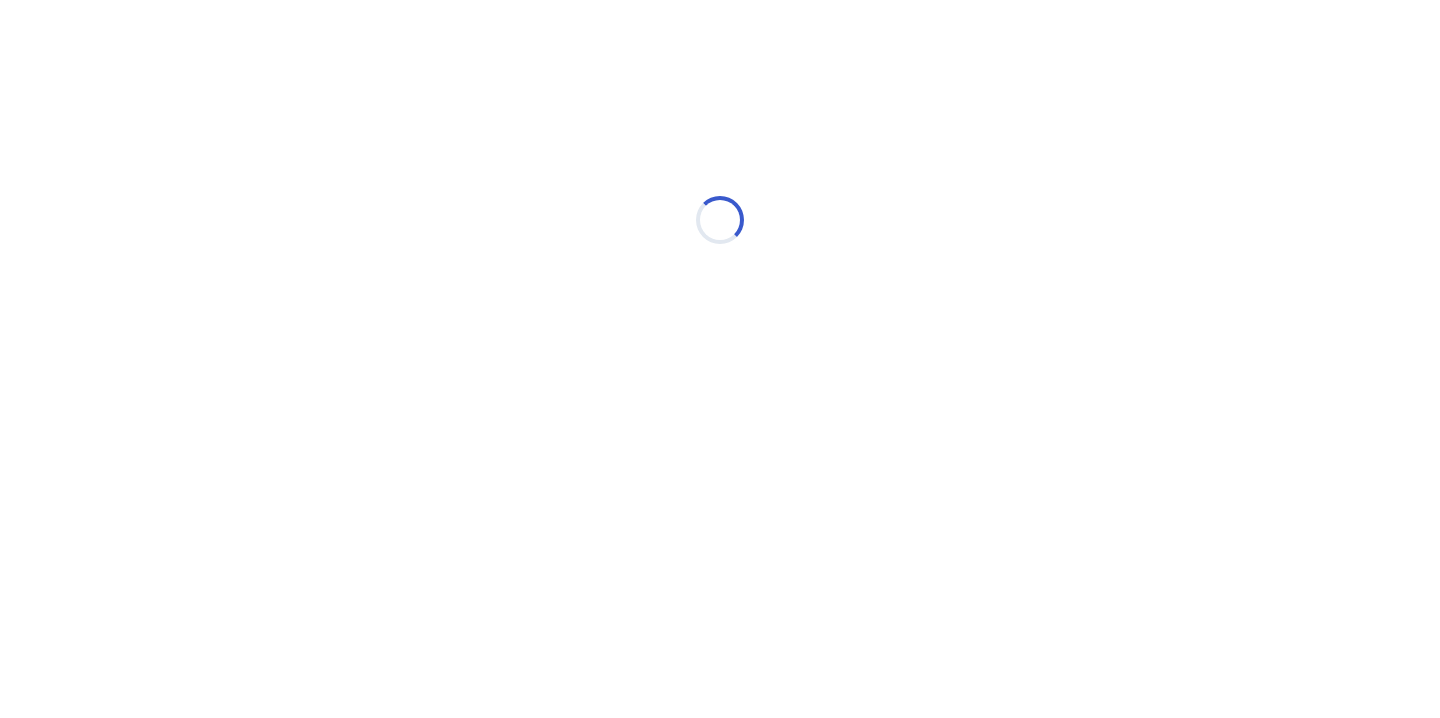 scroll, scrollTop: 0, scrollLeft: 0, axis: both 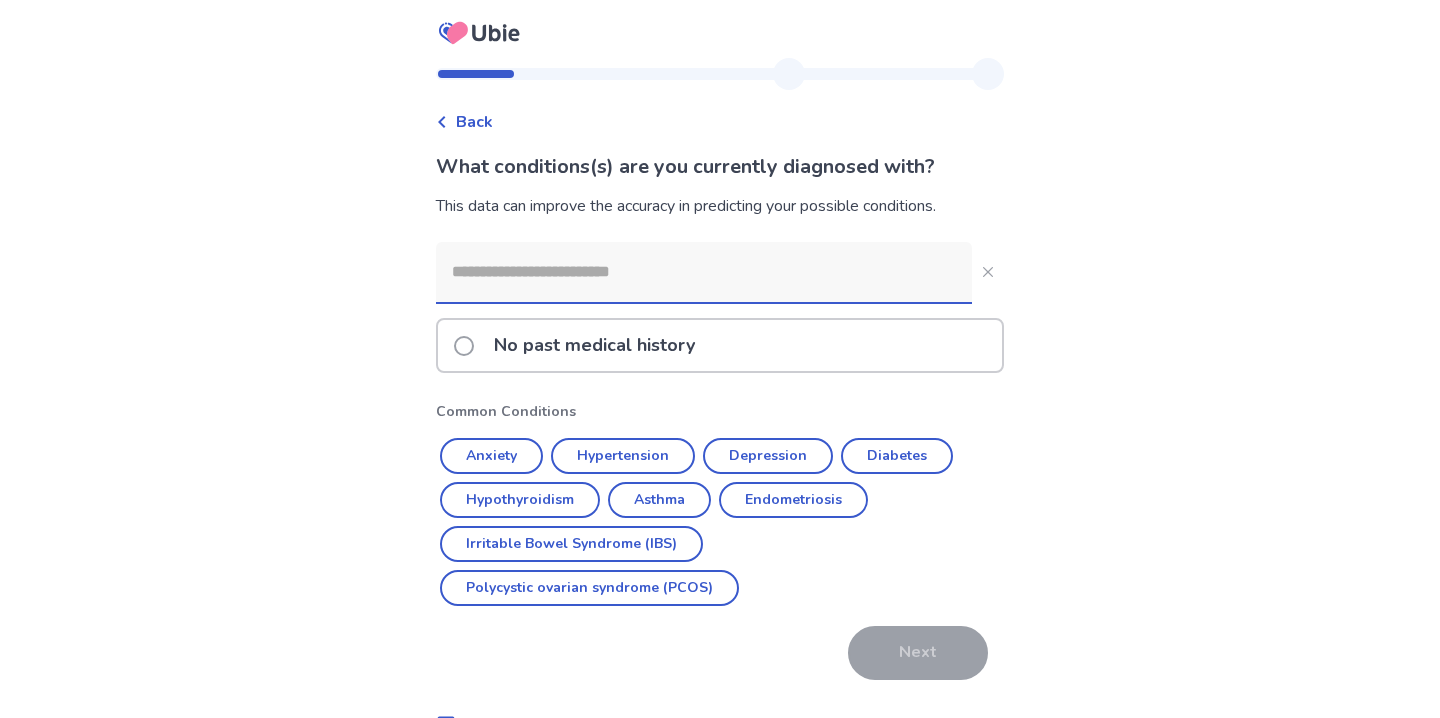 click on "No past medical history" at bounding box center [720, 345] 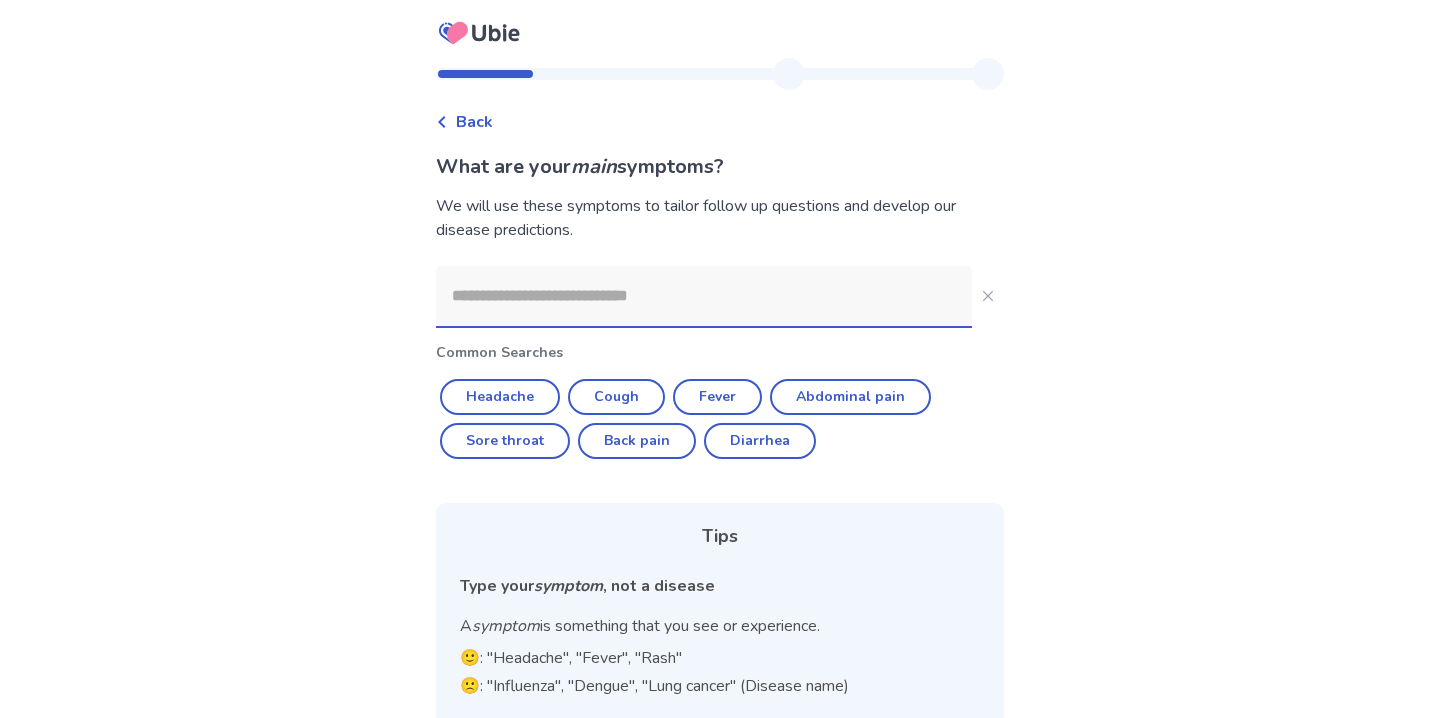 click 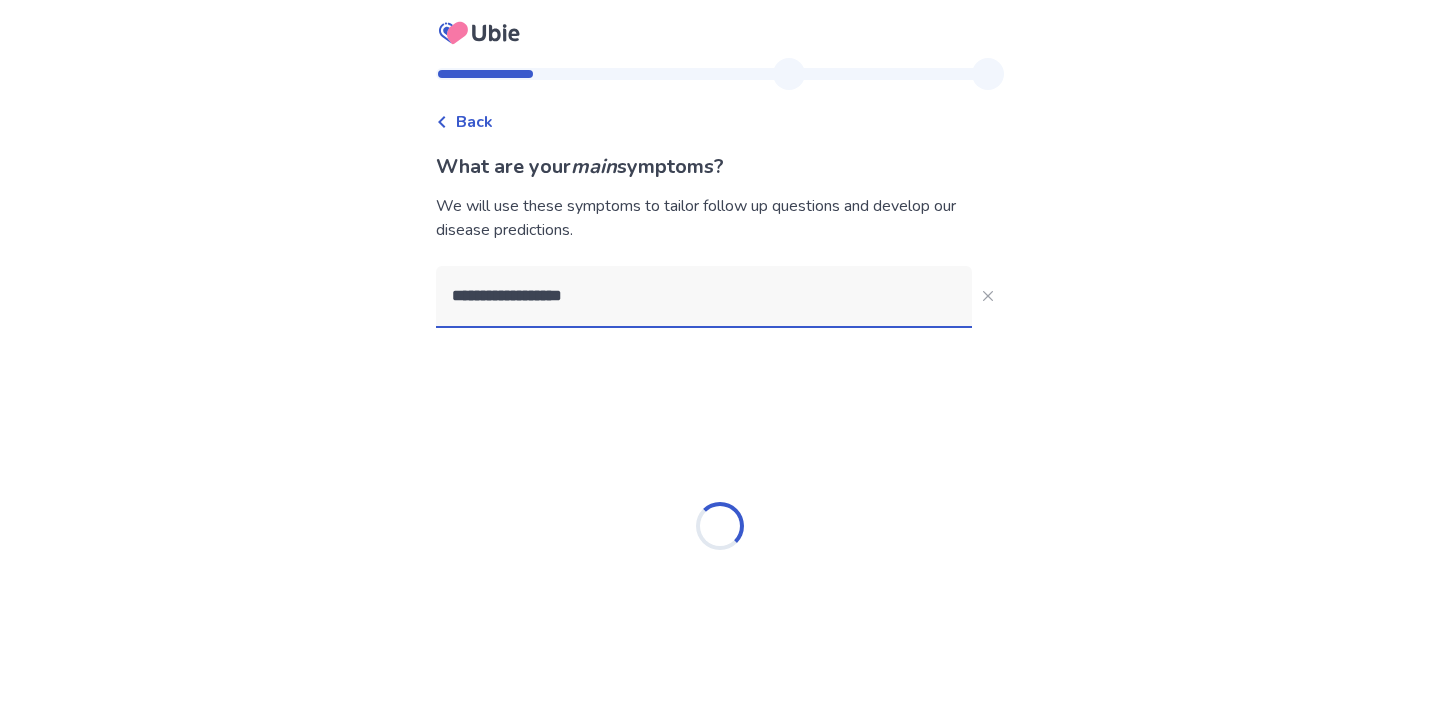 type on "**********" 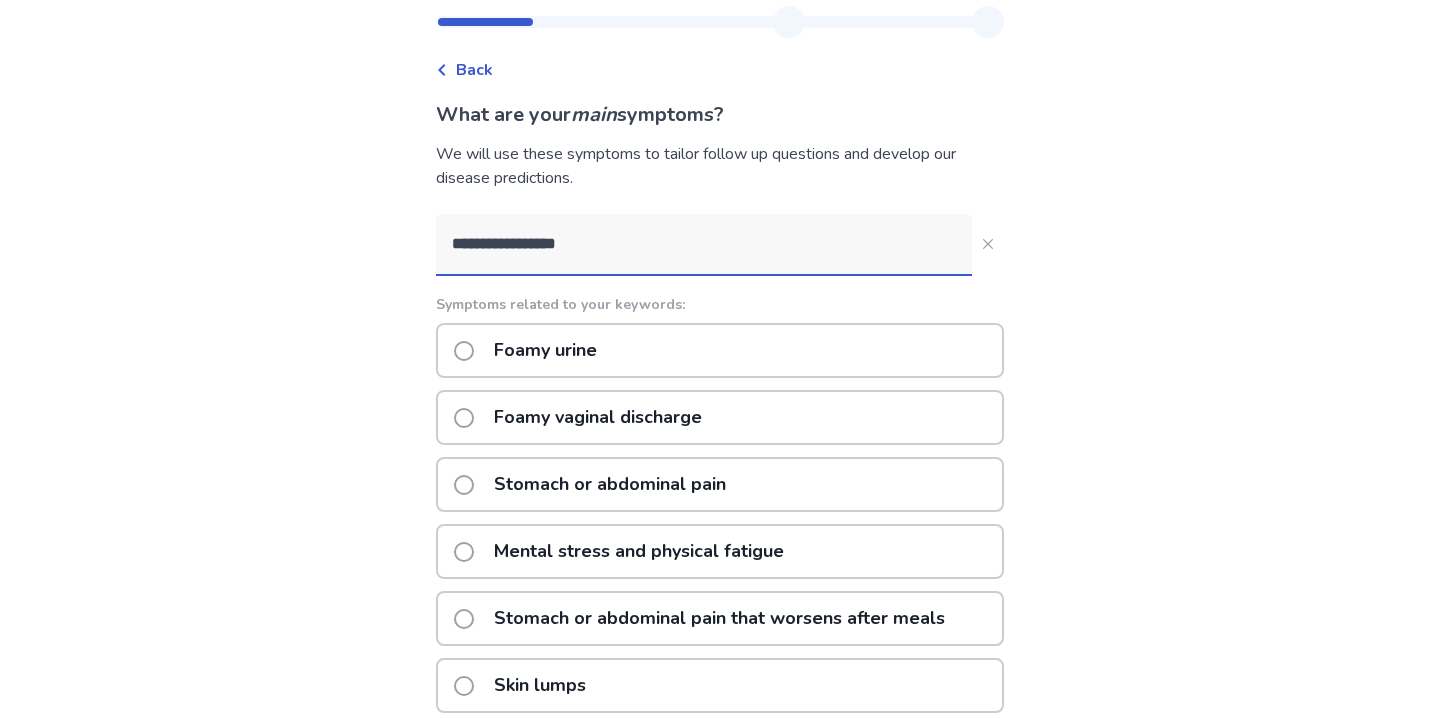 scroll, scrollTop: 66, scrollLeft: 0, axis: vertical 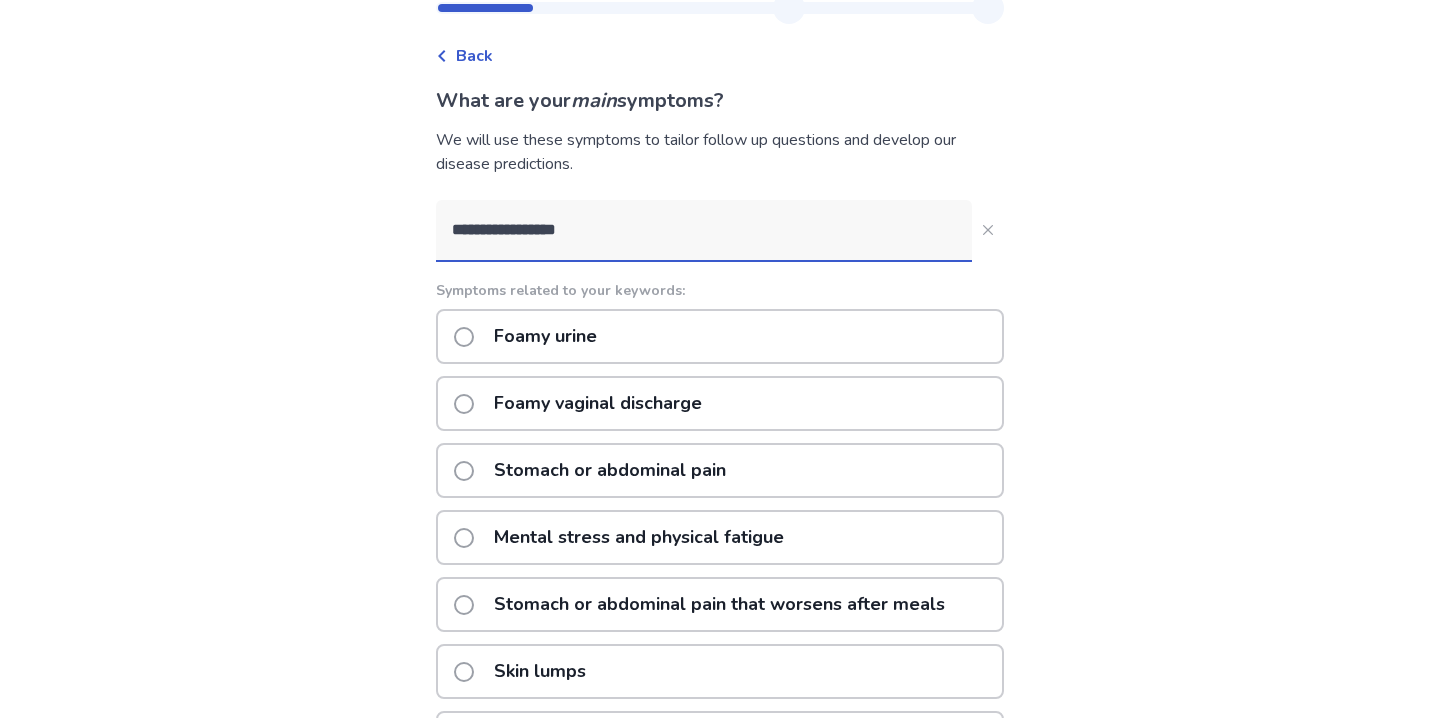 click on "Stomach or abdominal pain" 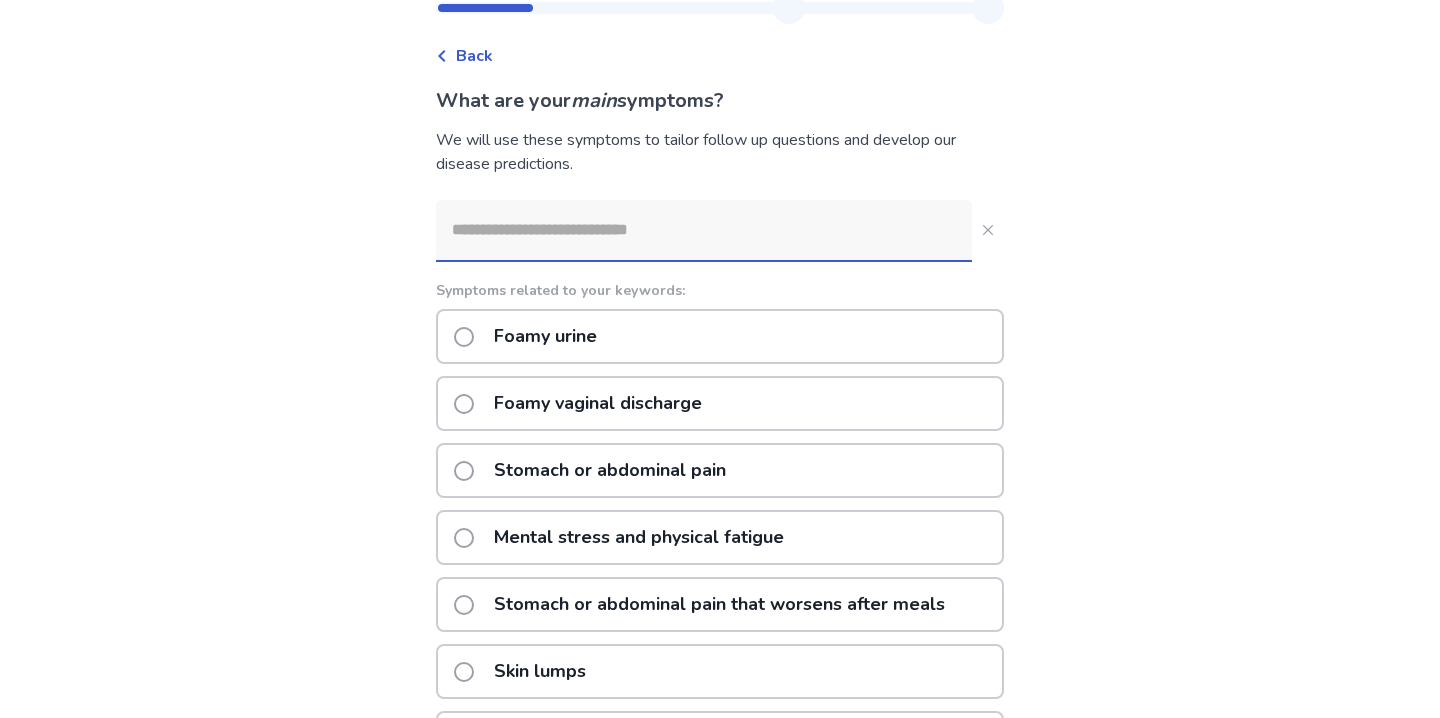 scroll, scrollTop: 0, scrollLeft: 0, axis: both 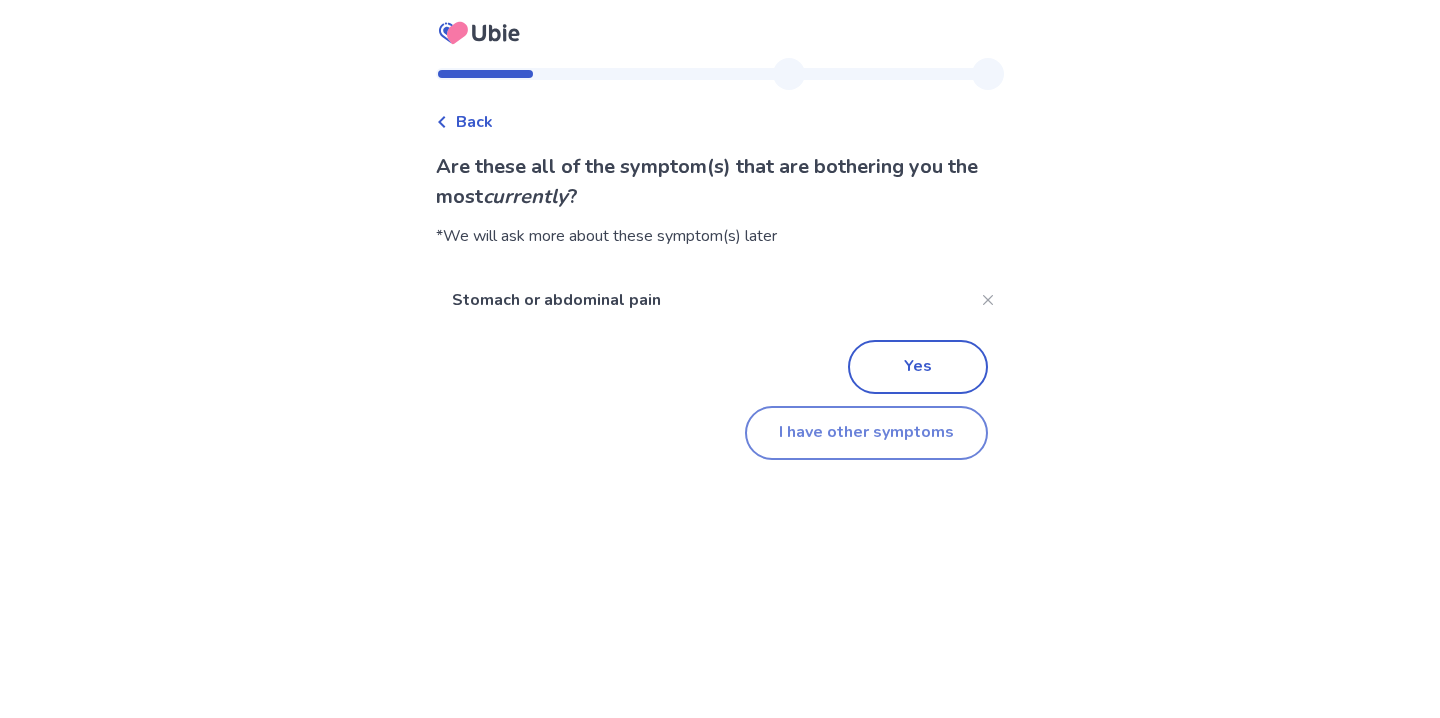 click on "I have other symptoms" 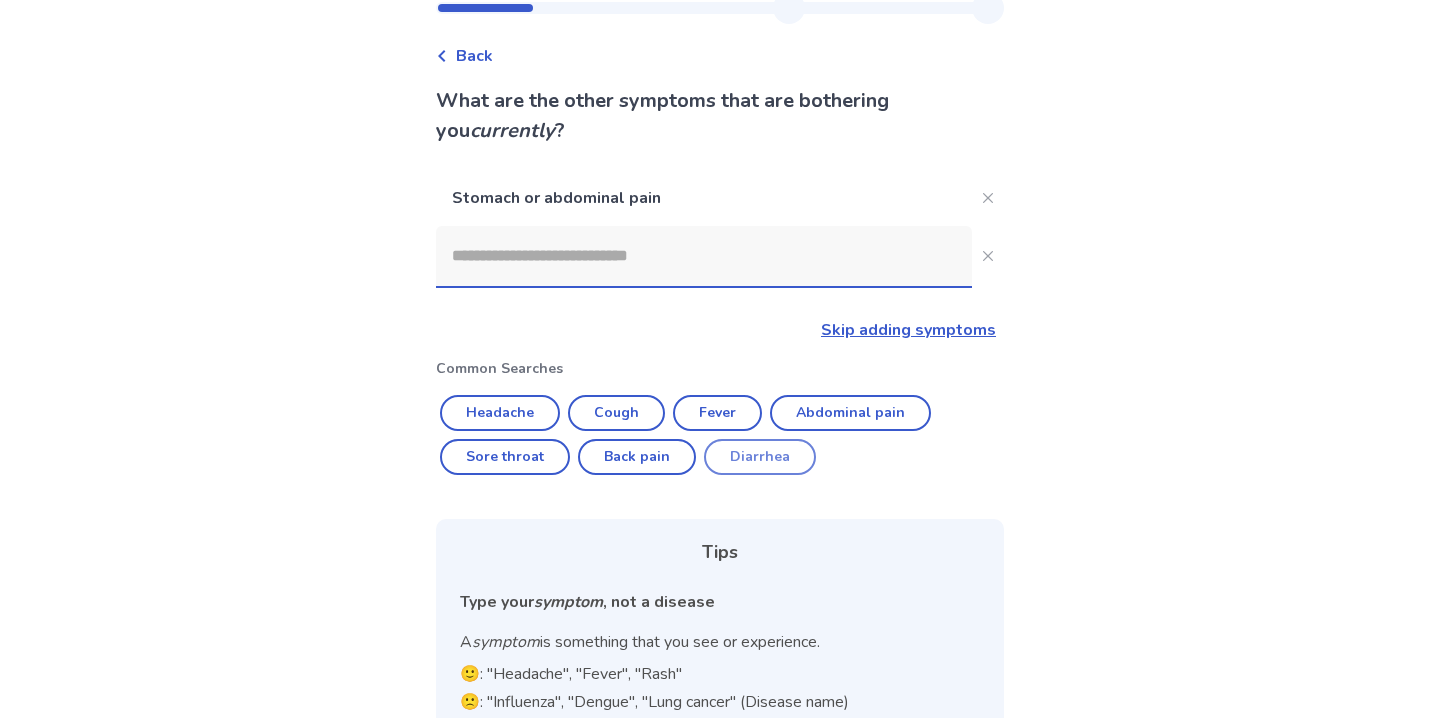 click on "Diarrhea" 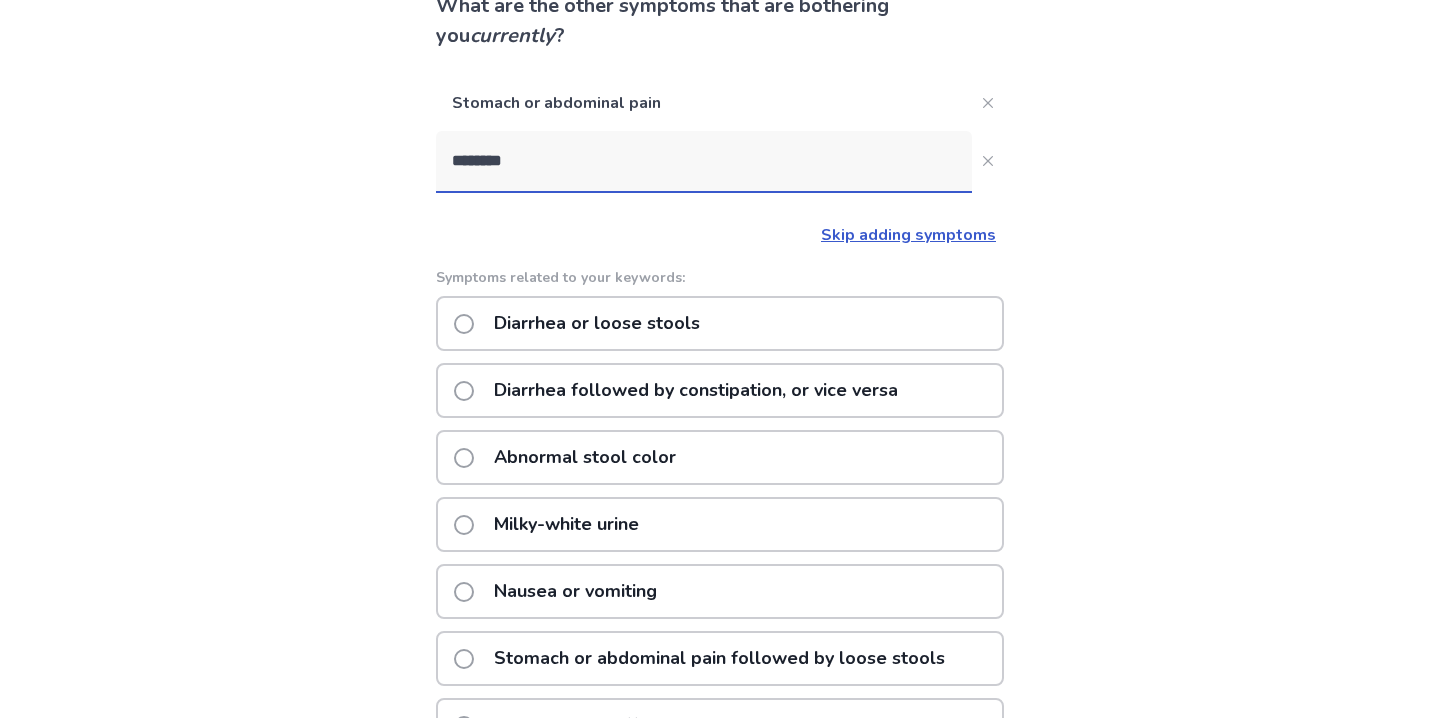 scroll, scrollTop: 189, scrollLeft: 0, axis: vertical 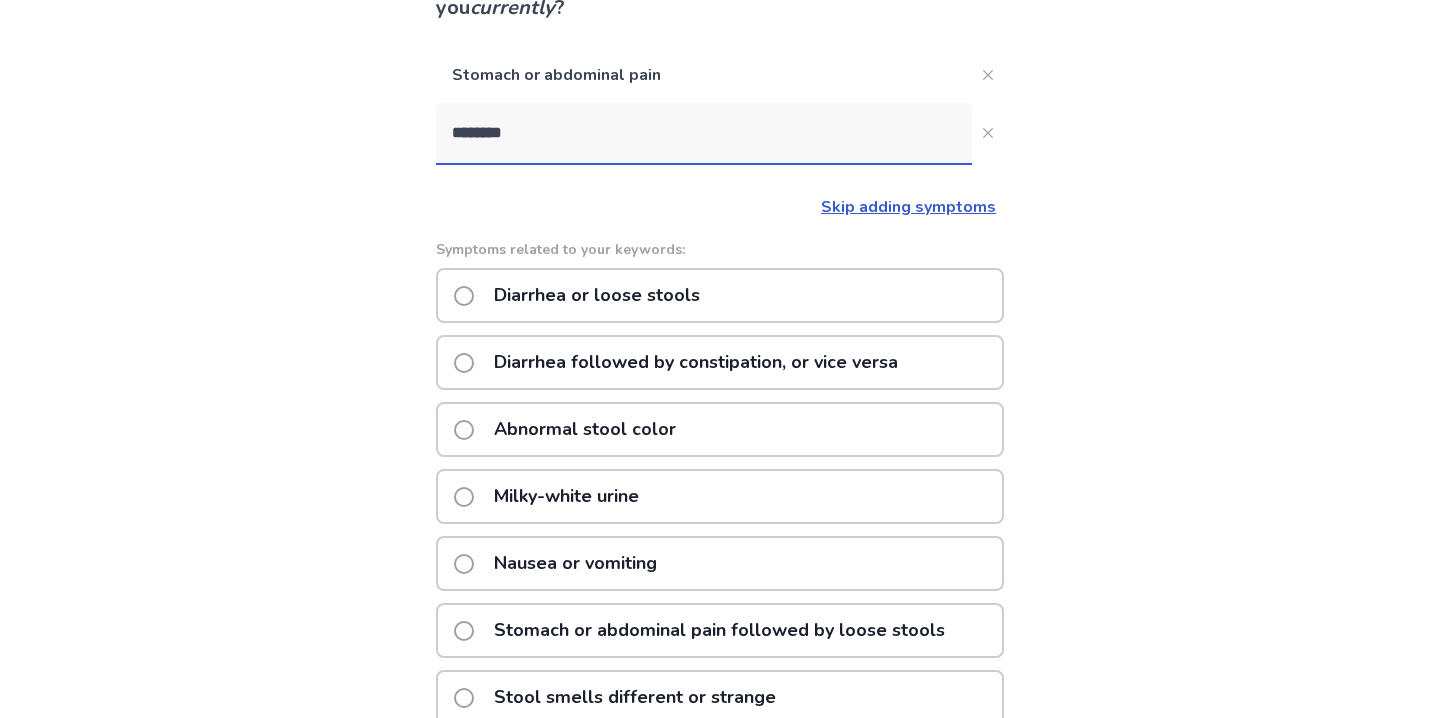 click on "Diarrhea or loose stools" 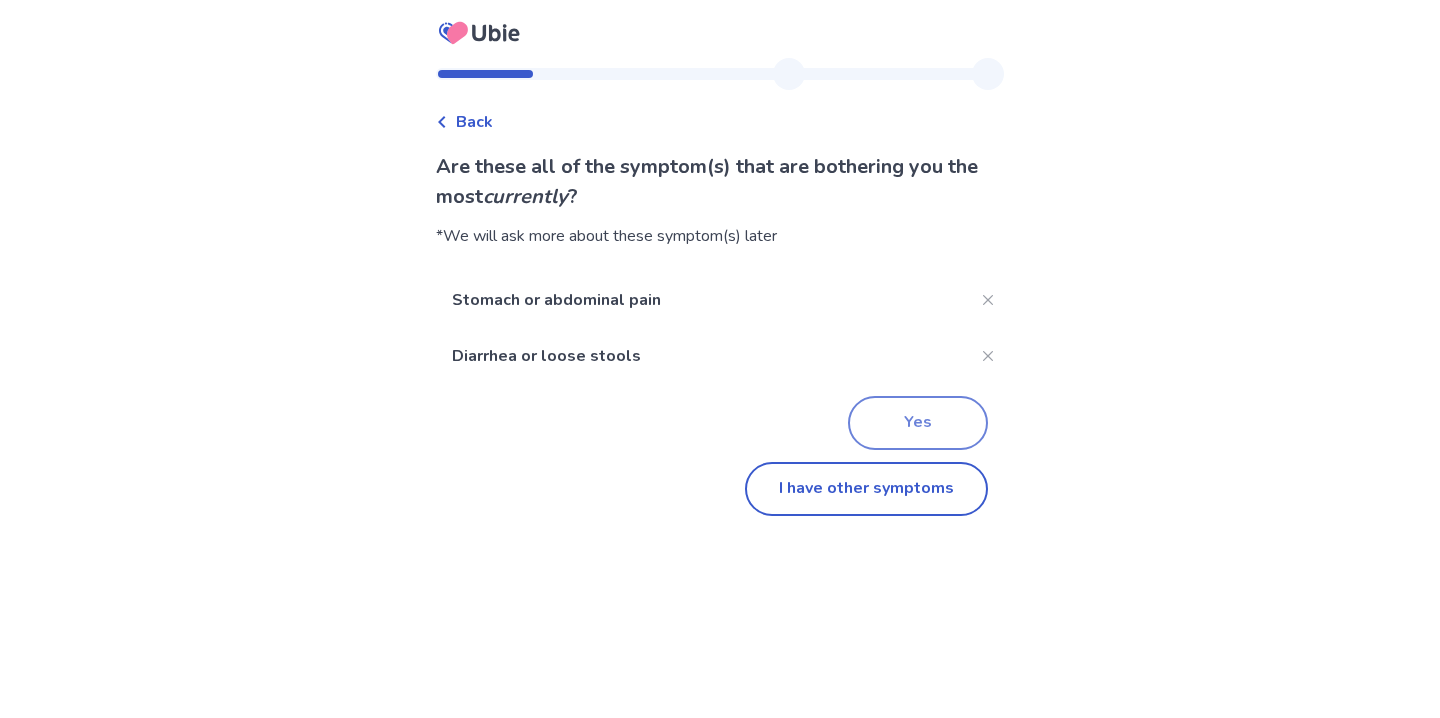 click on "Yes" 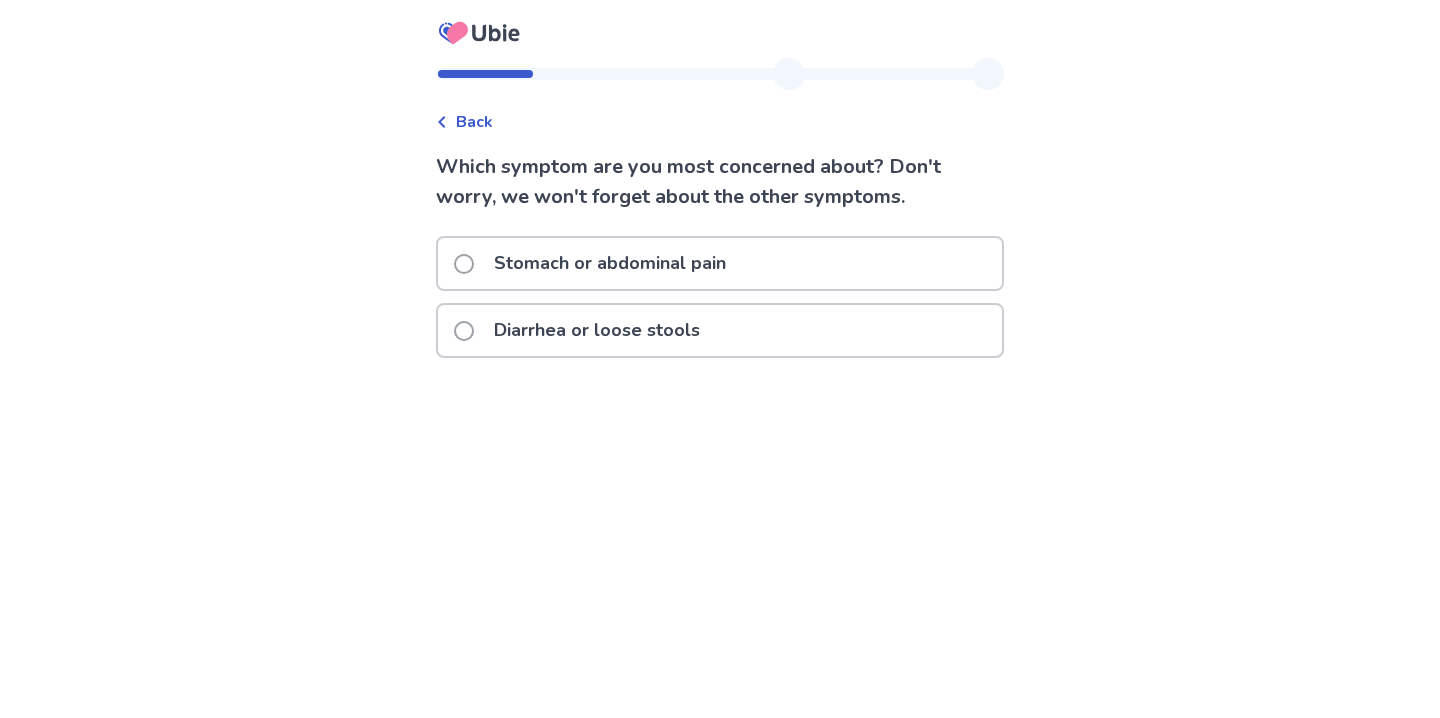 click on "Stomach or abdominal pain" 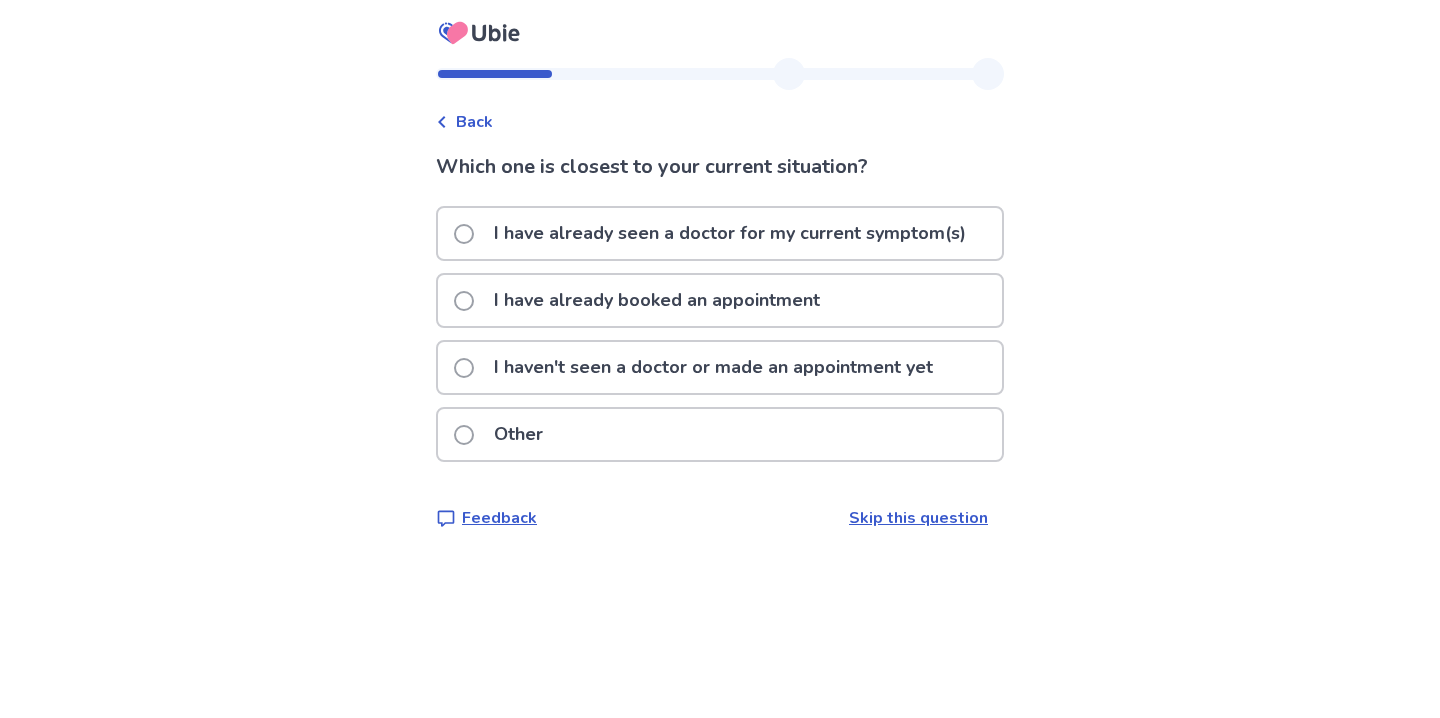 click at bounding box center [464, 368] 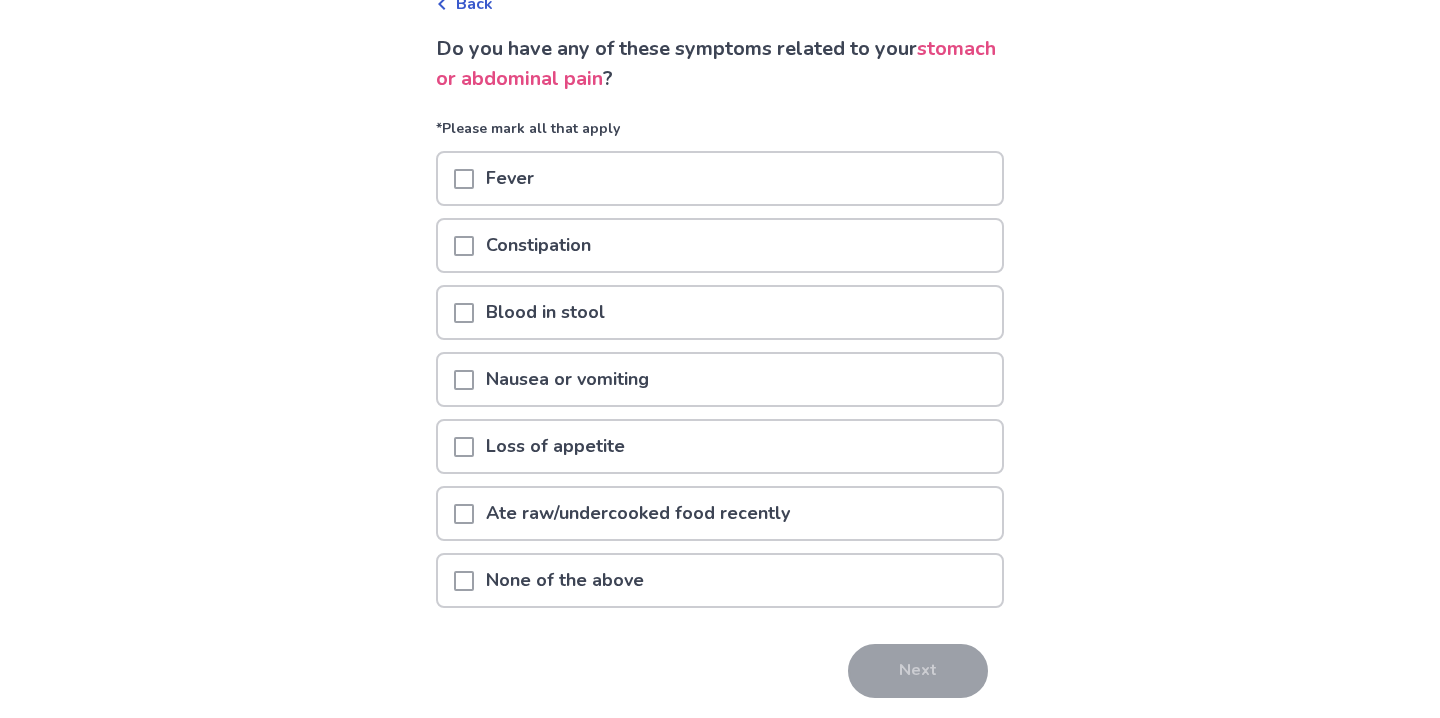 scroll, scrollTop: 122, scrollLeft: 0, axis: vertical 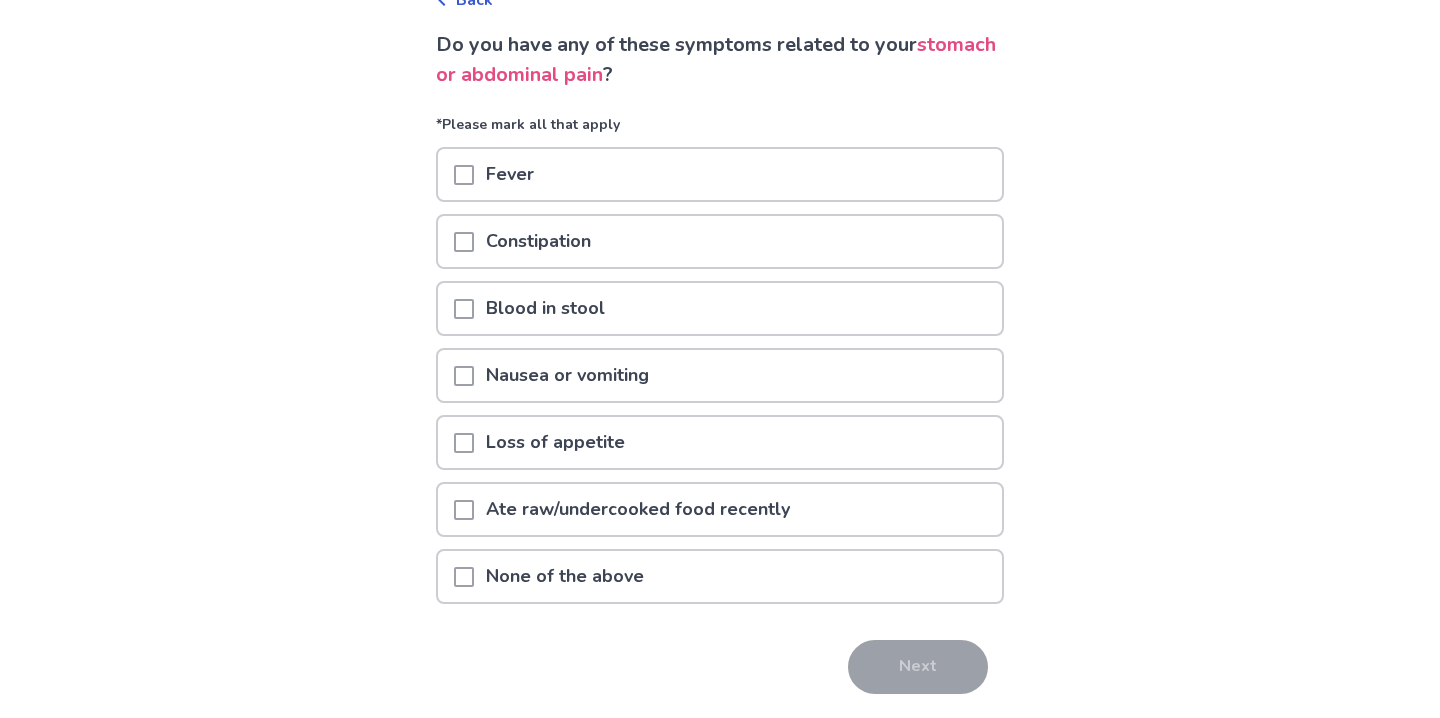 click on "Ate raw/undercooked food recently" at bounding box center (638, 509) 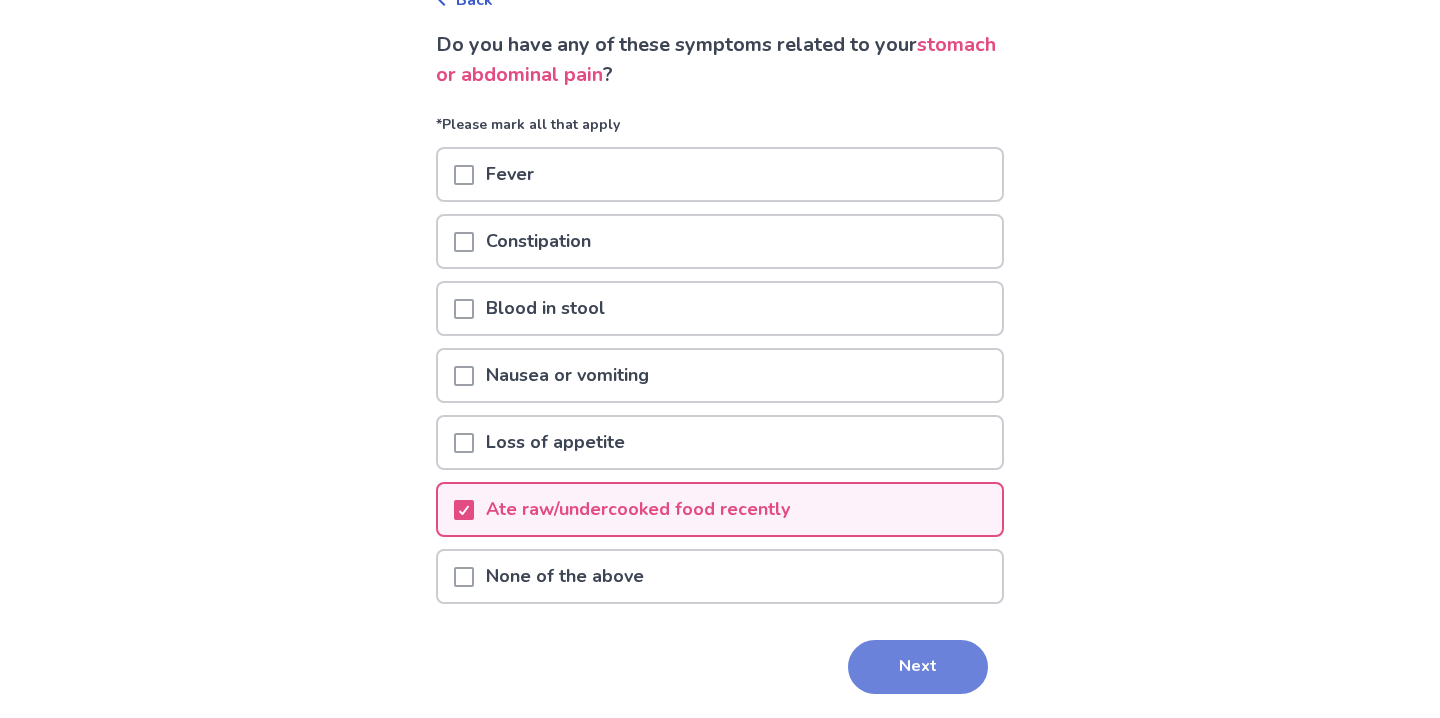 click on "Next" at bounding box center (918, 667) 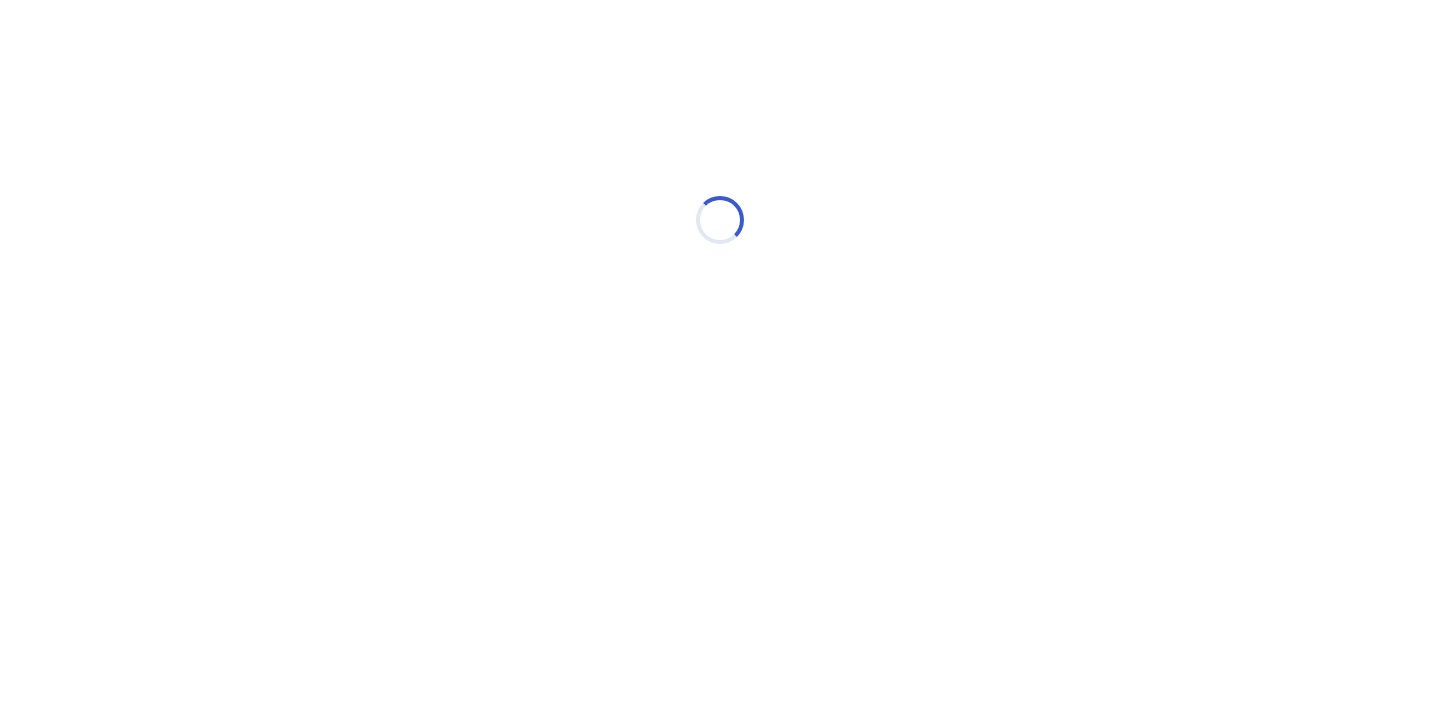 scroll, scrollTop: 0, scrollLeft: 0, axis: both 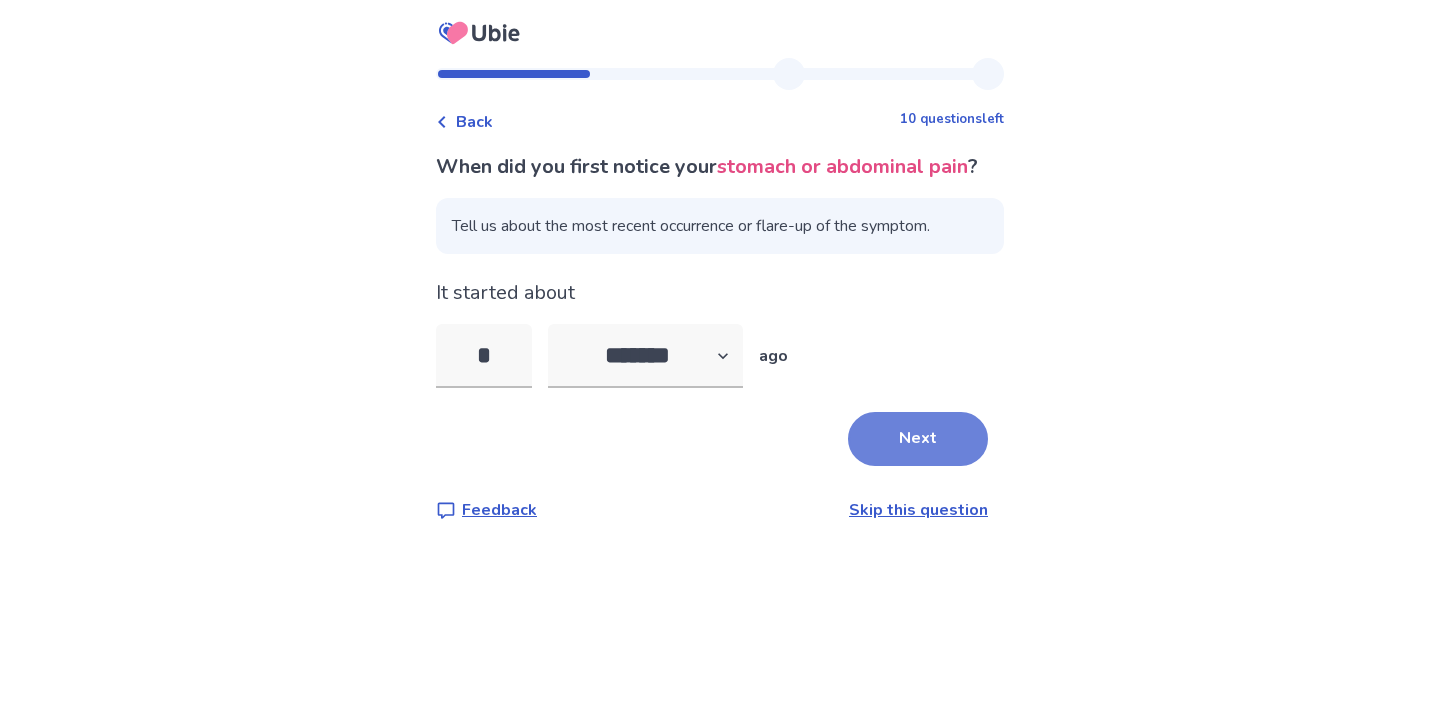 type on "*" 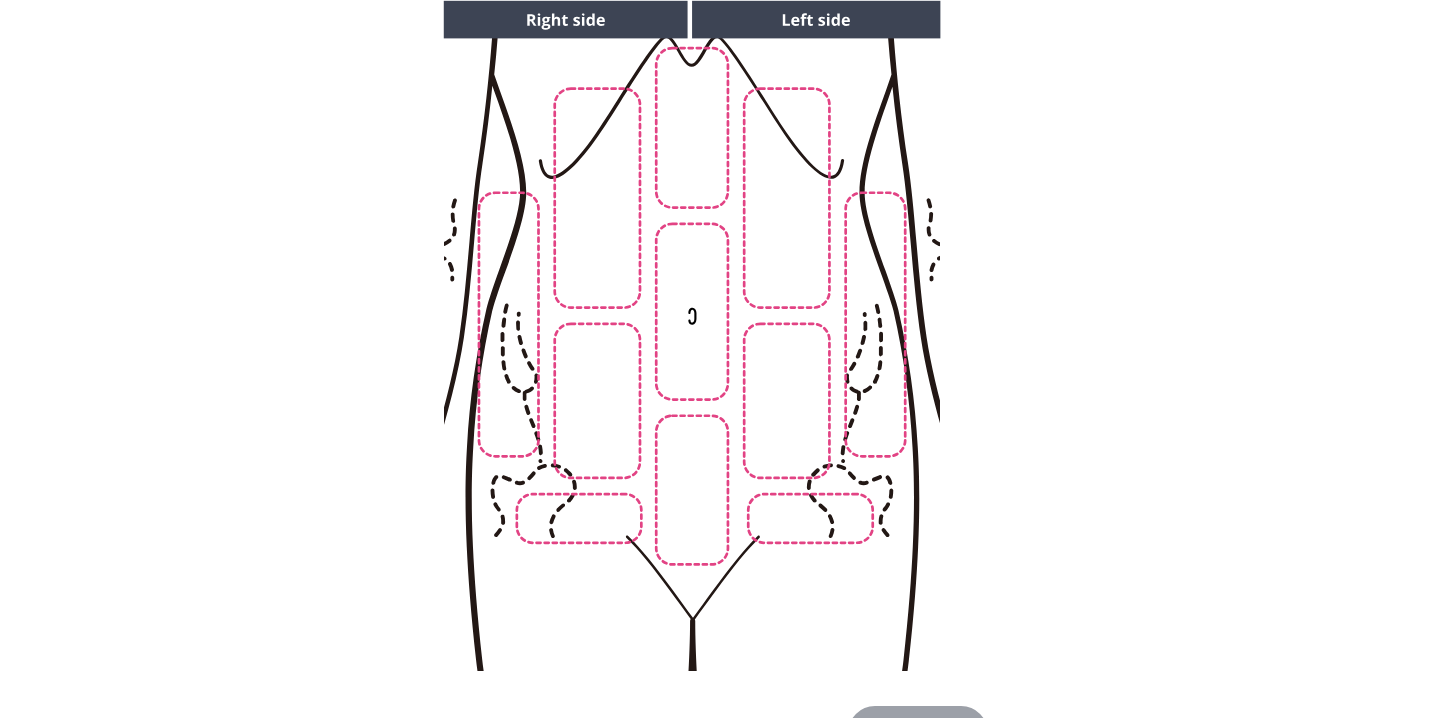 scroll, scrollTop: 227, scrollLeft: 0, axis: vertical 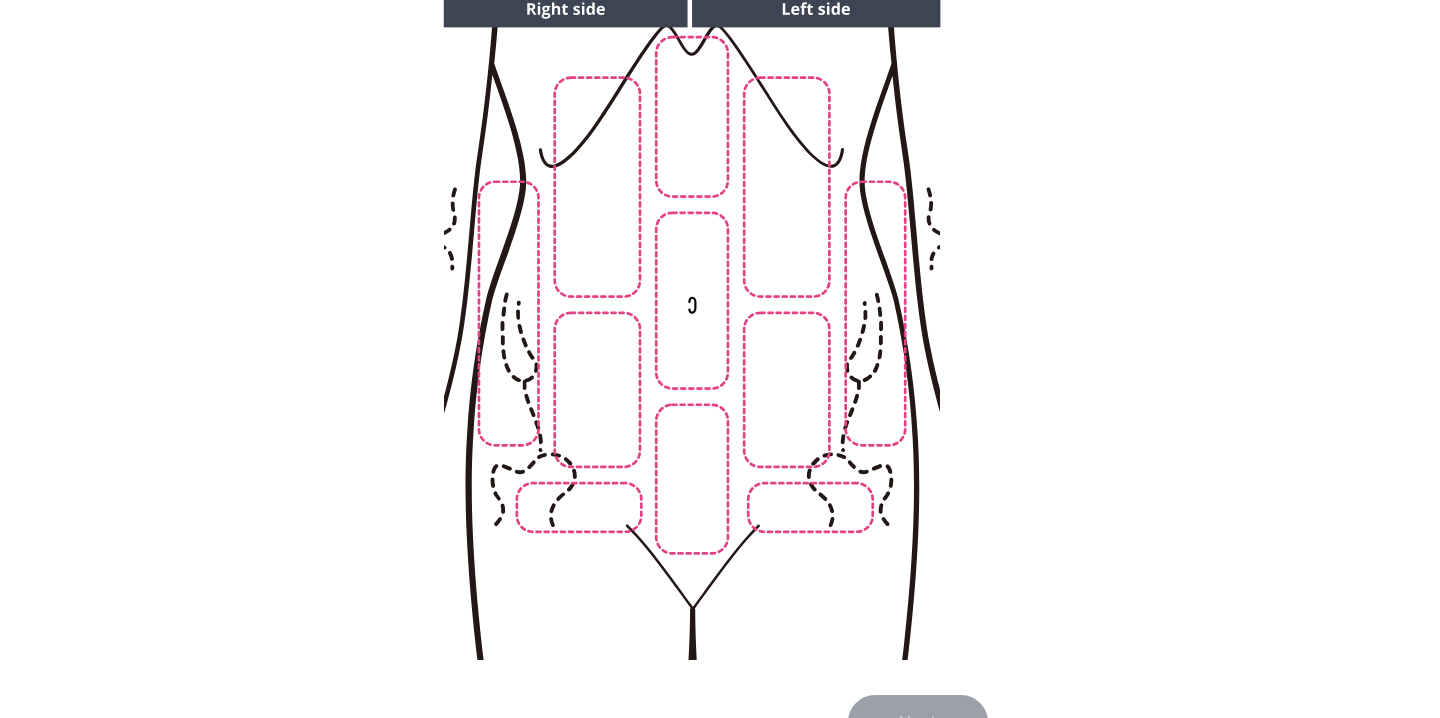click at bounding box center (691, 325) 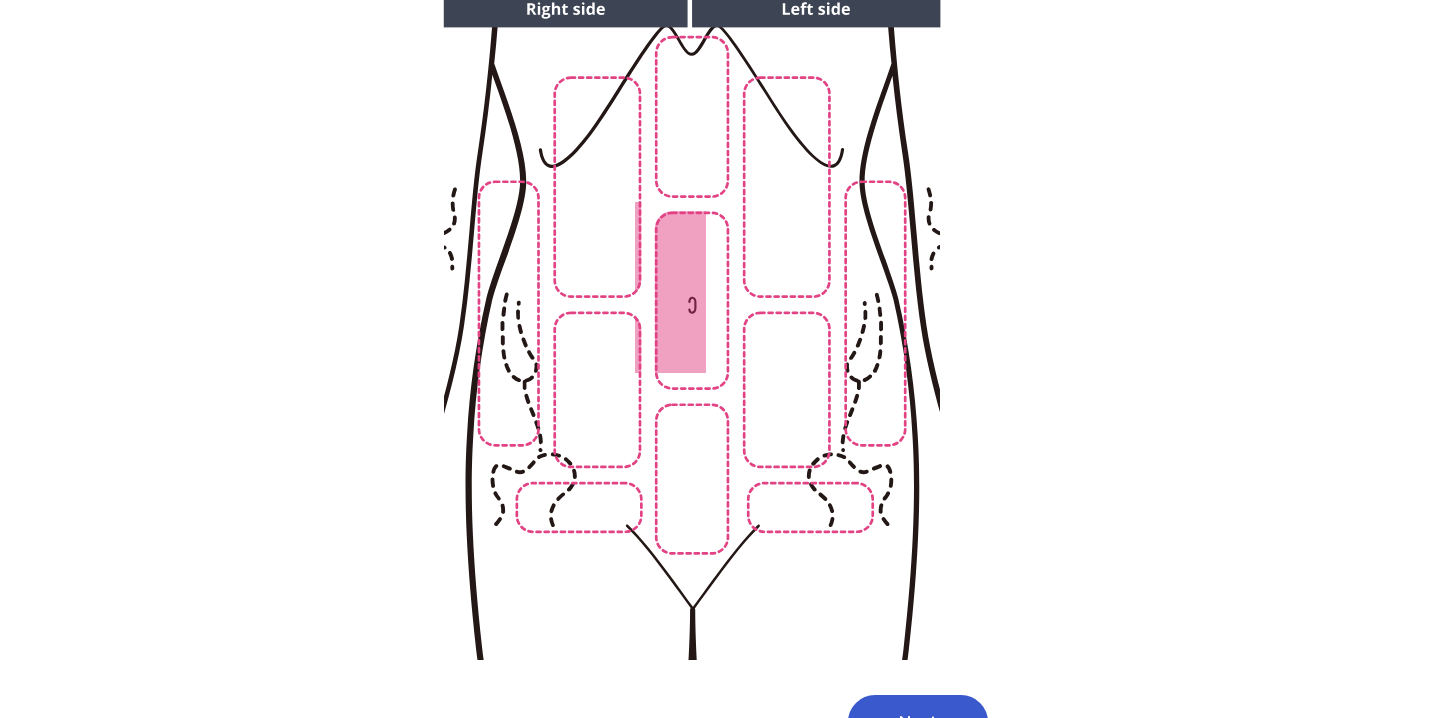 click at bounding box center (691, 325) 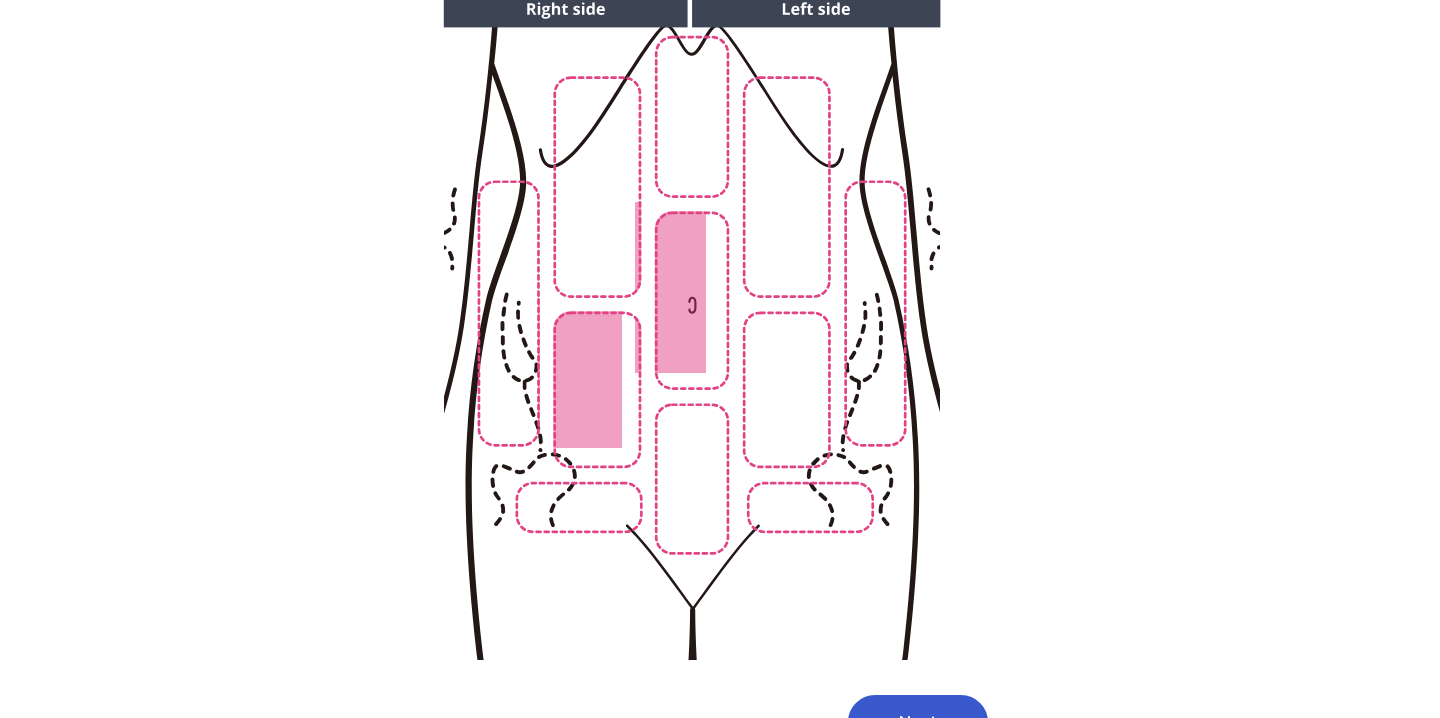 click at bounding box center (691, 325) 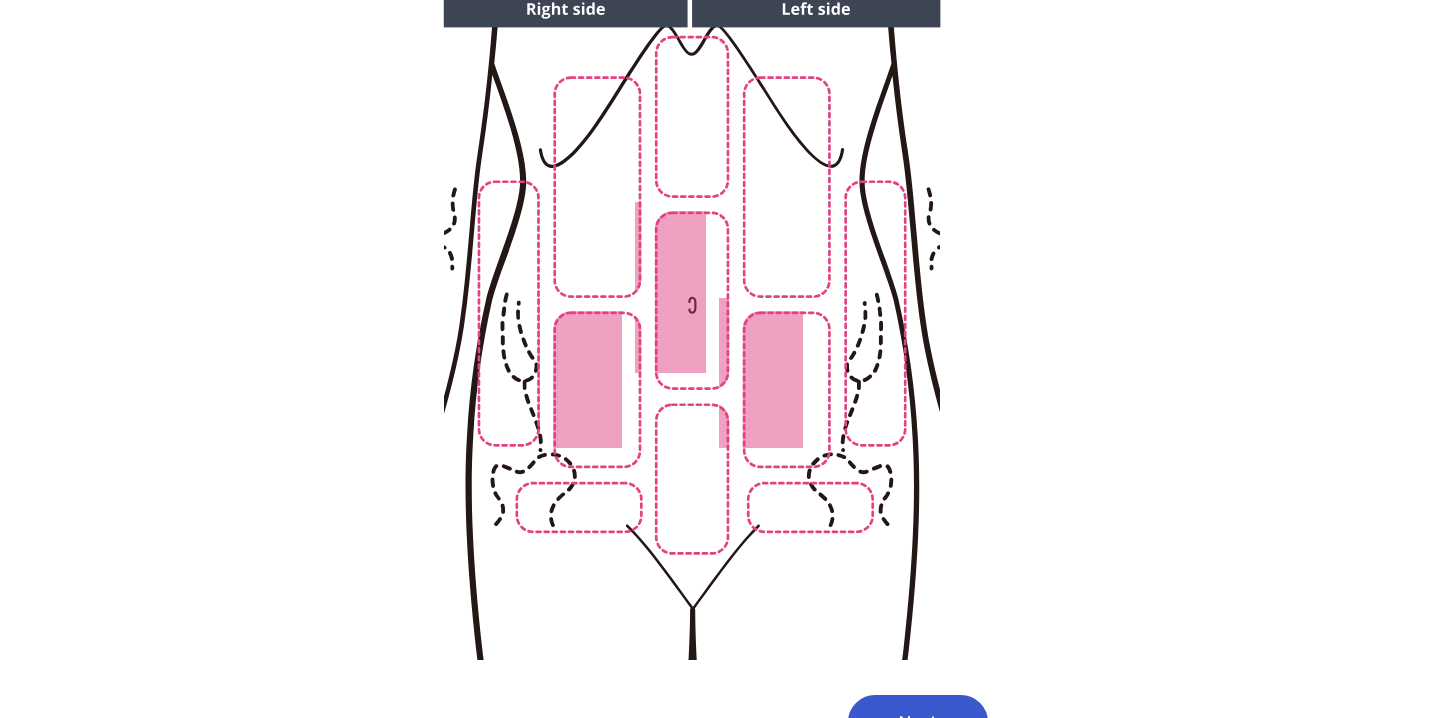 click at bounding box center [691, 325] 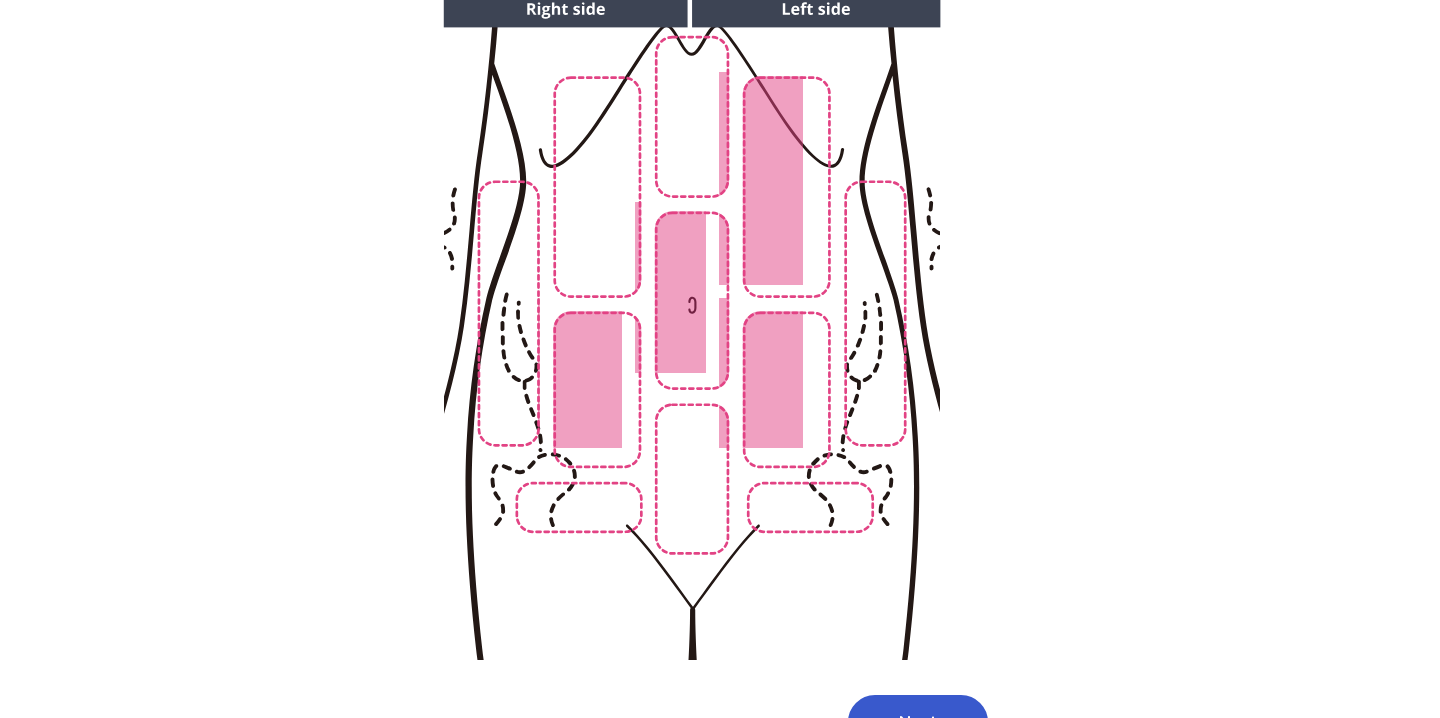 click at bounding box center (691, 325) 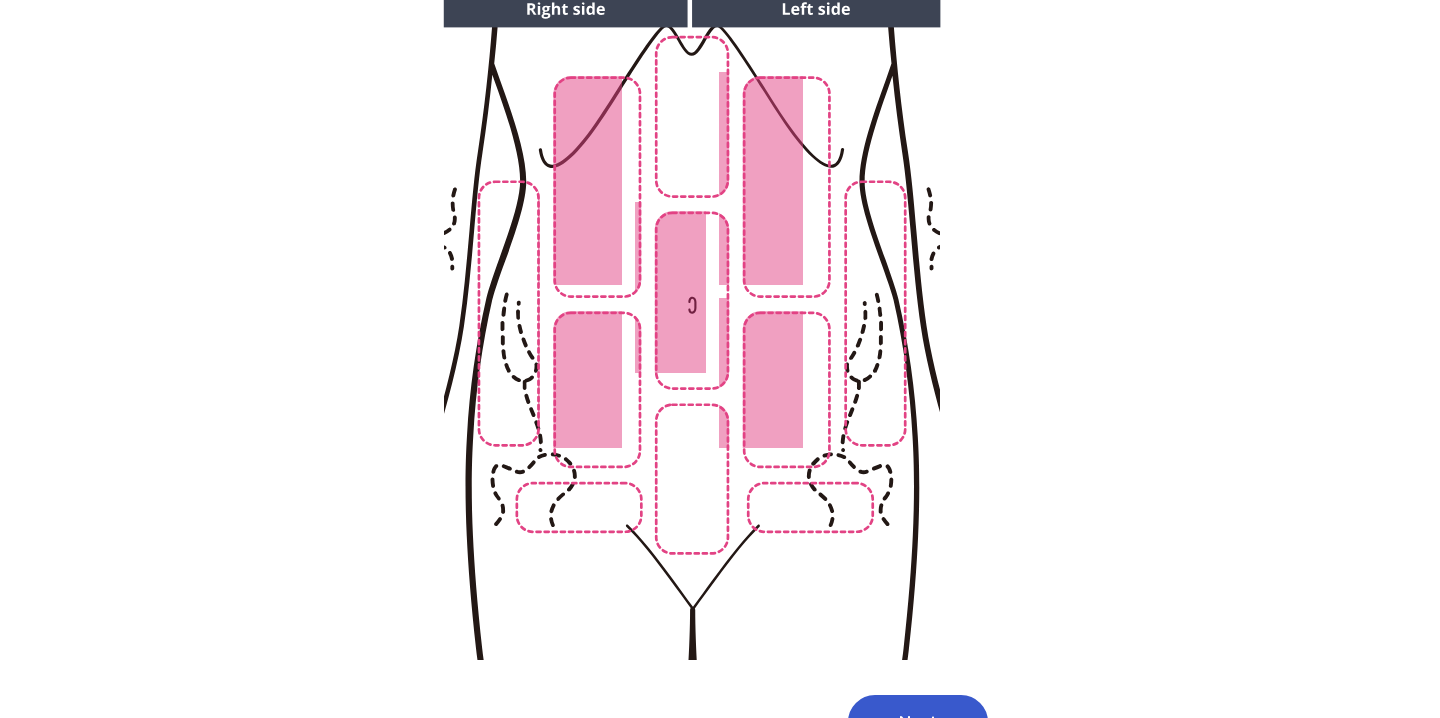 click at bounding box center (691, 325) 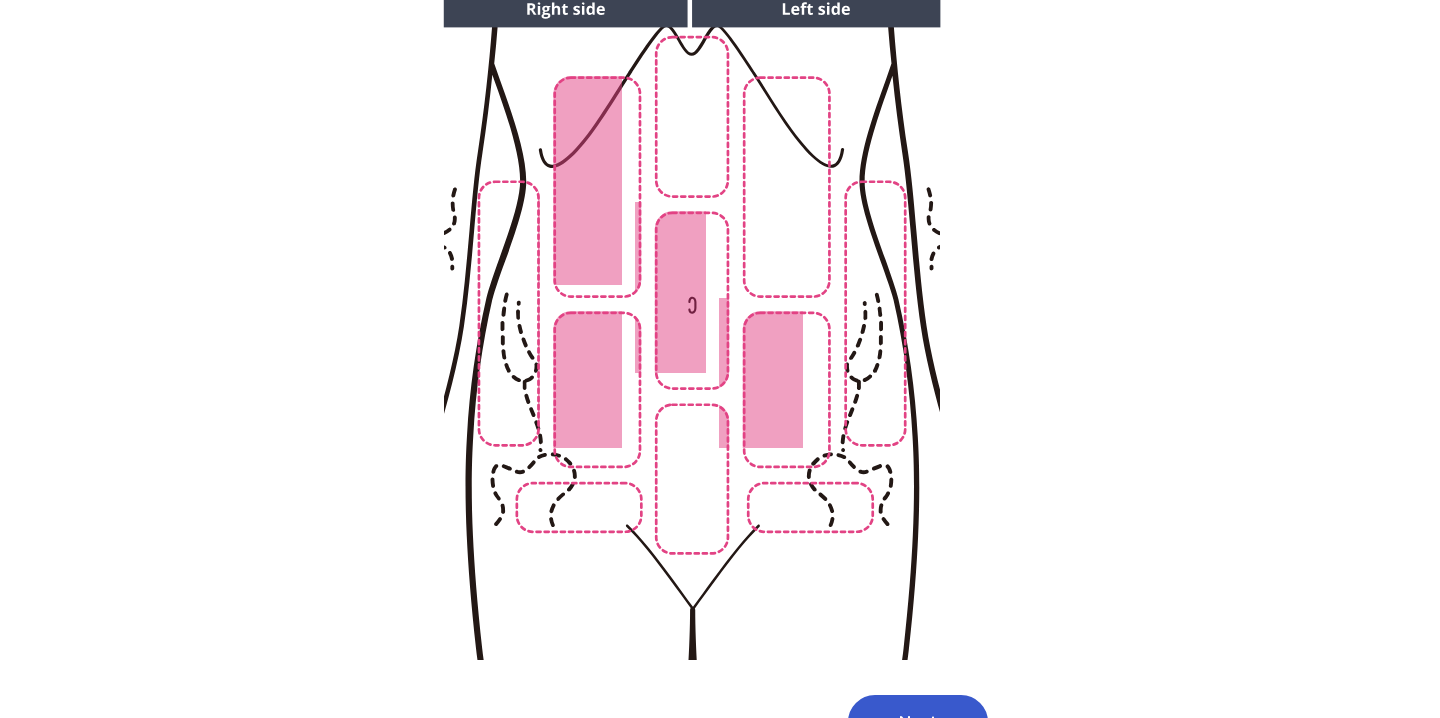 click at bounding box center [691, 325] 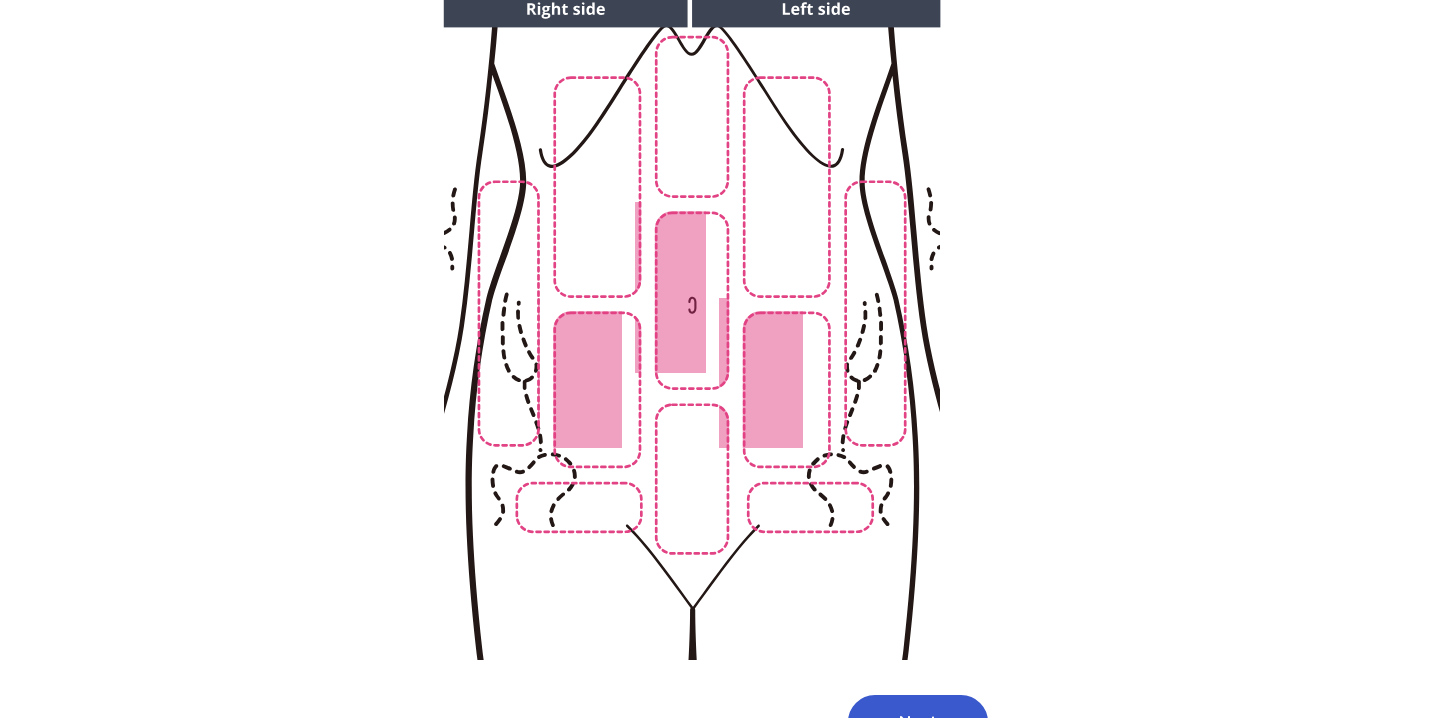 click at bounding box center [691, 325] 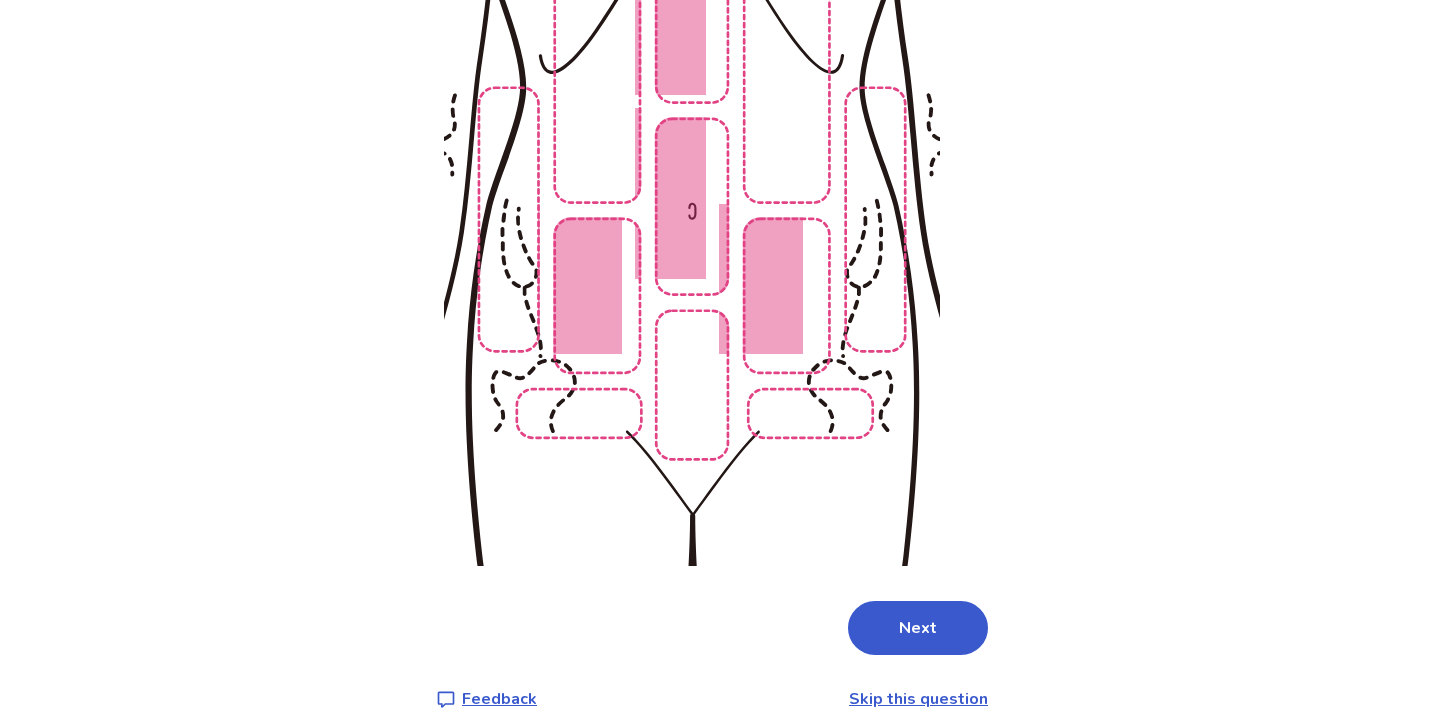 scroll, scrollTop: 347, scrollLeft: 0, axis: vertical 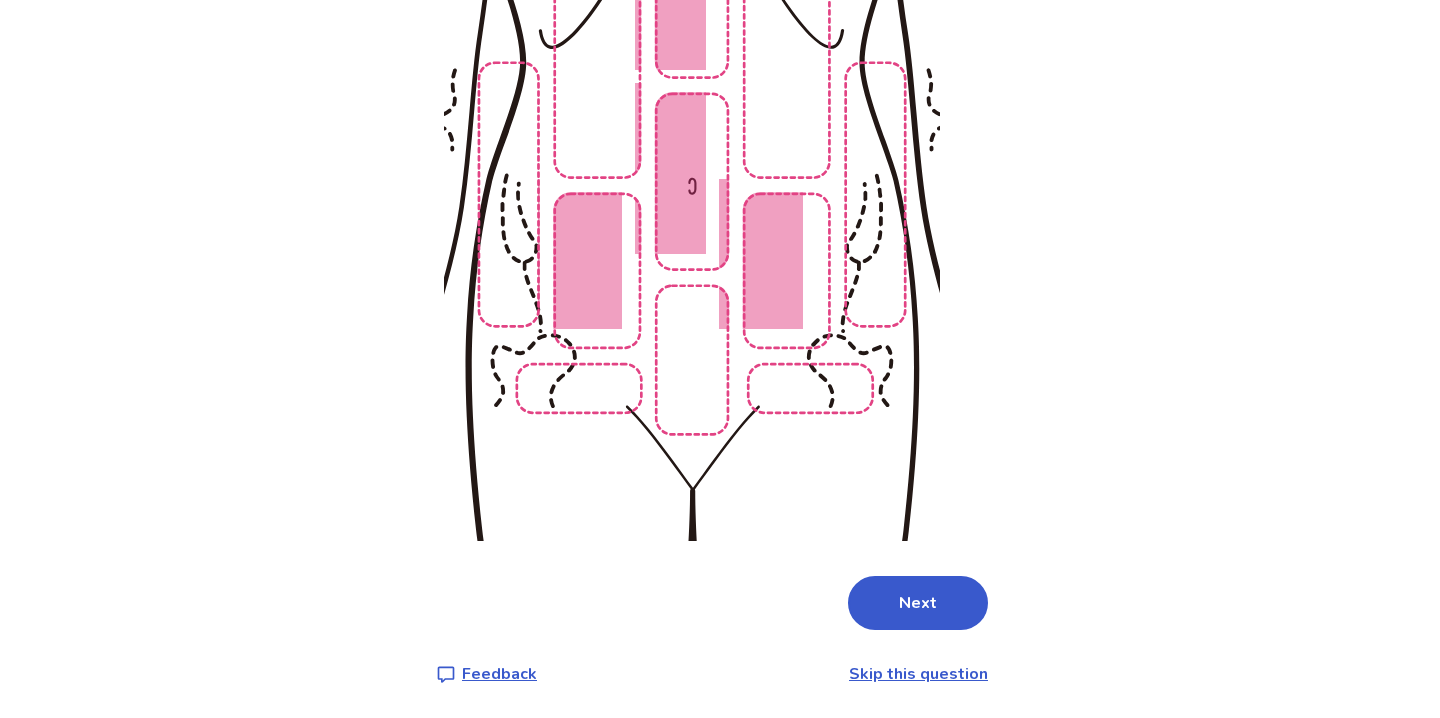 click at bounding box center [691, 206] 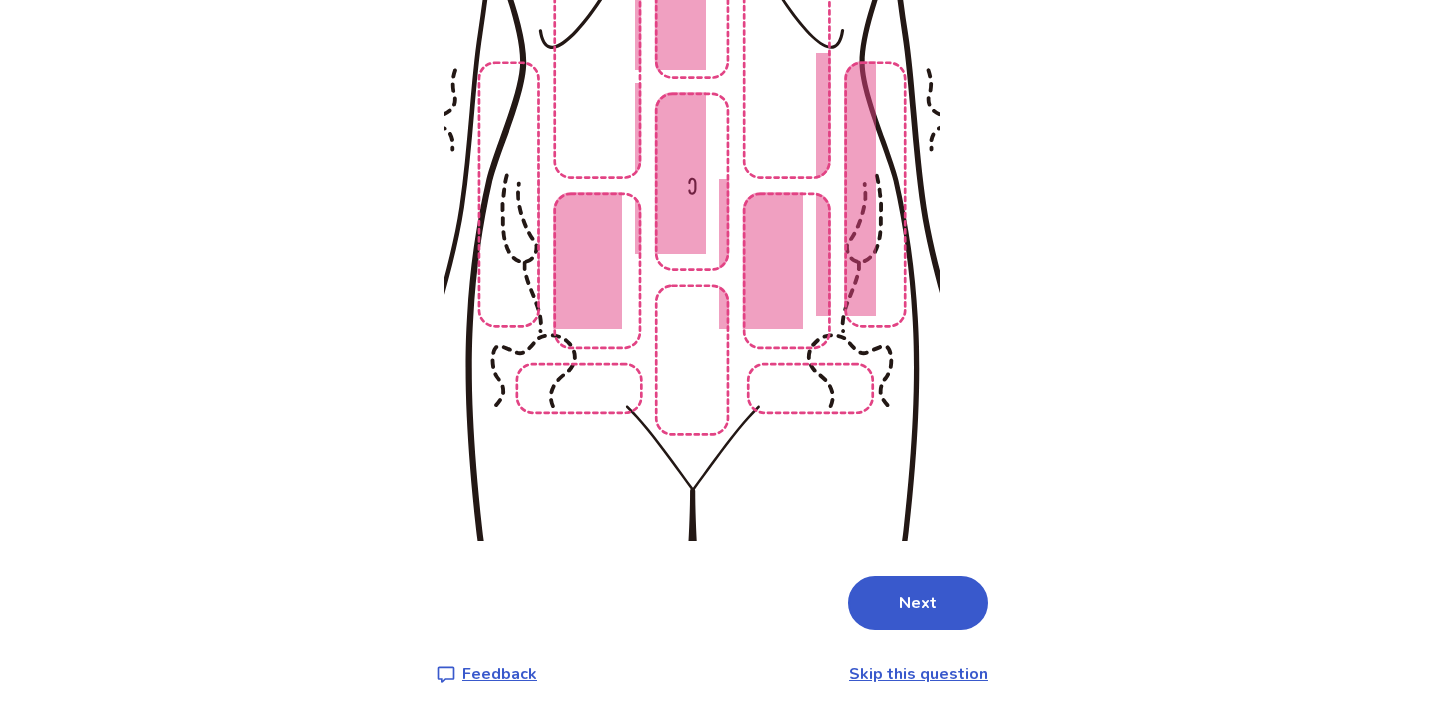 click at bounding box center [691, 206] 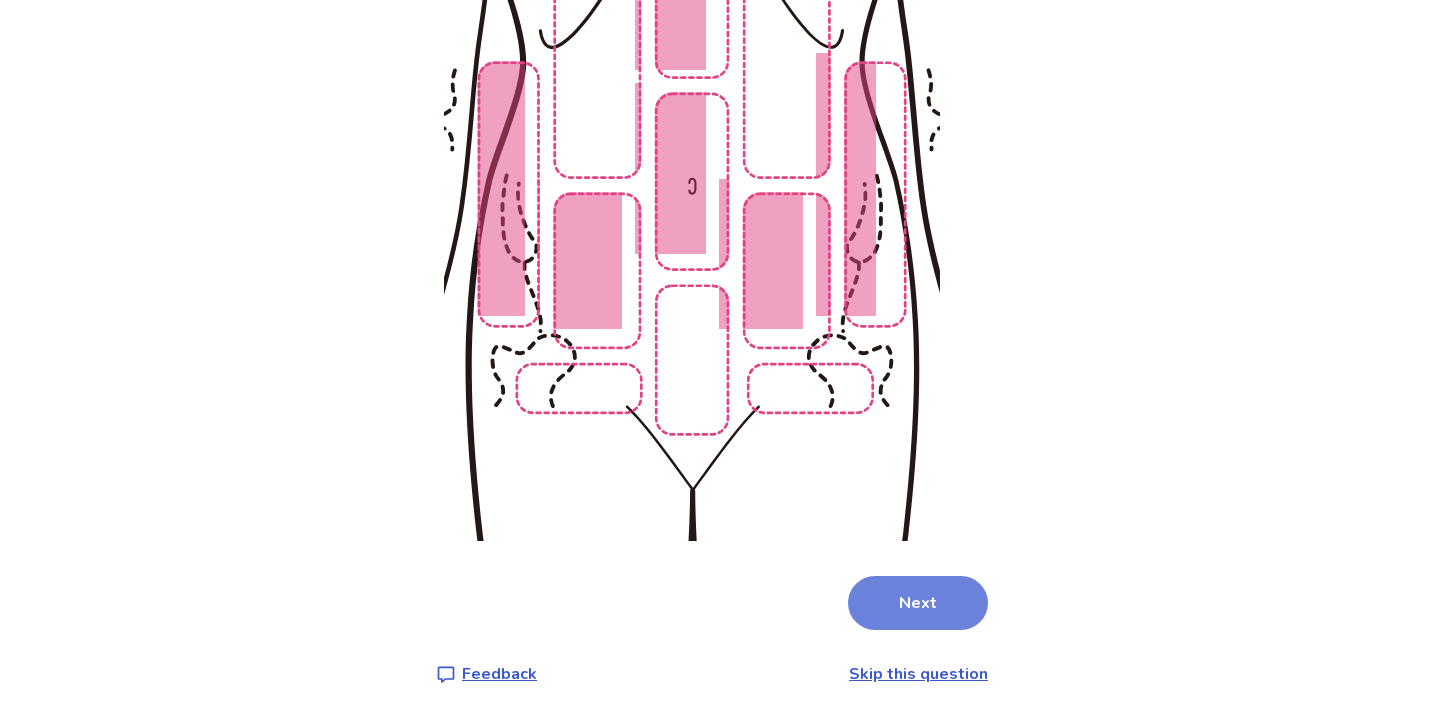click on "Next" at bounding box center [918, 603] 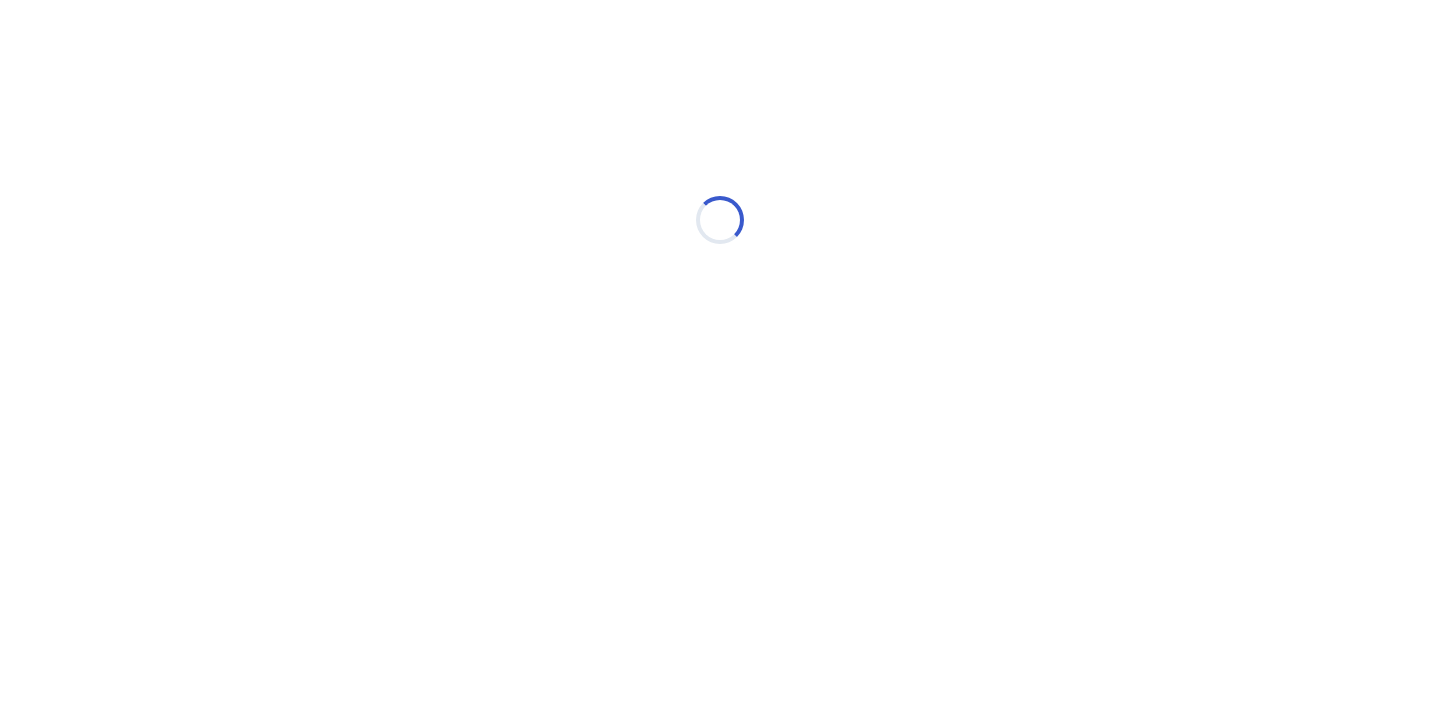 scroll, scrollTop: 0, scrollLeft: 0, axis: both 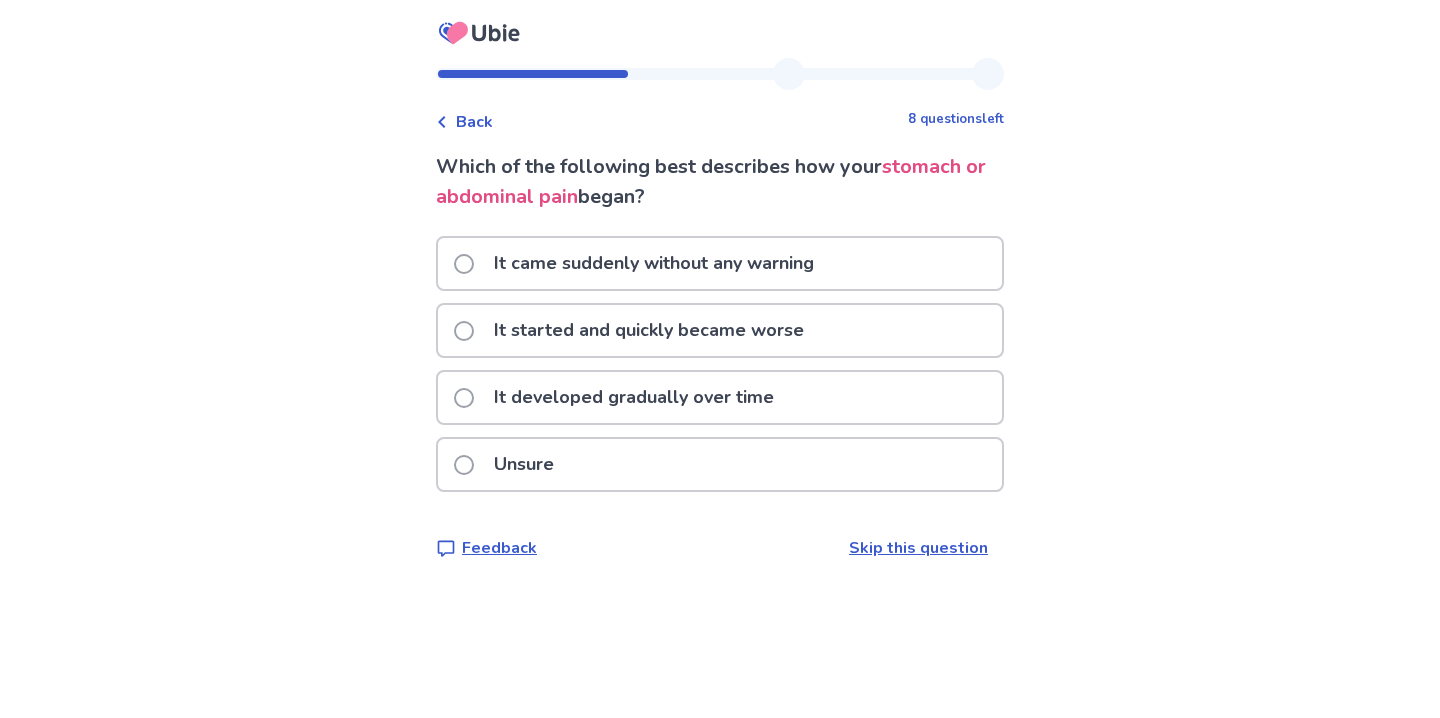 click on "It started and quickly became worse" at bounding box center [720, 330] 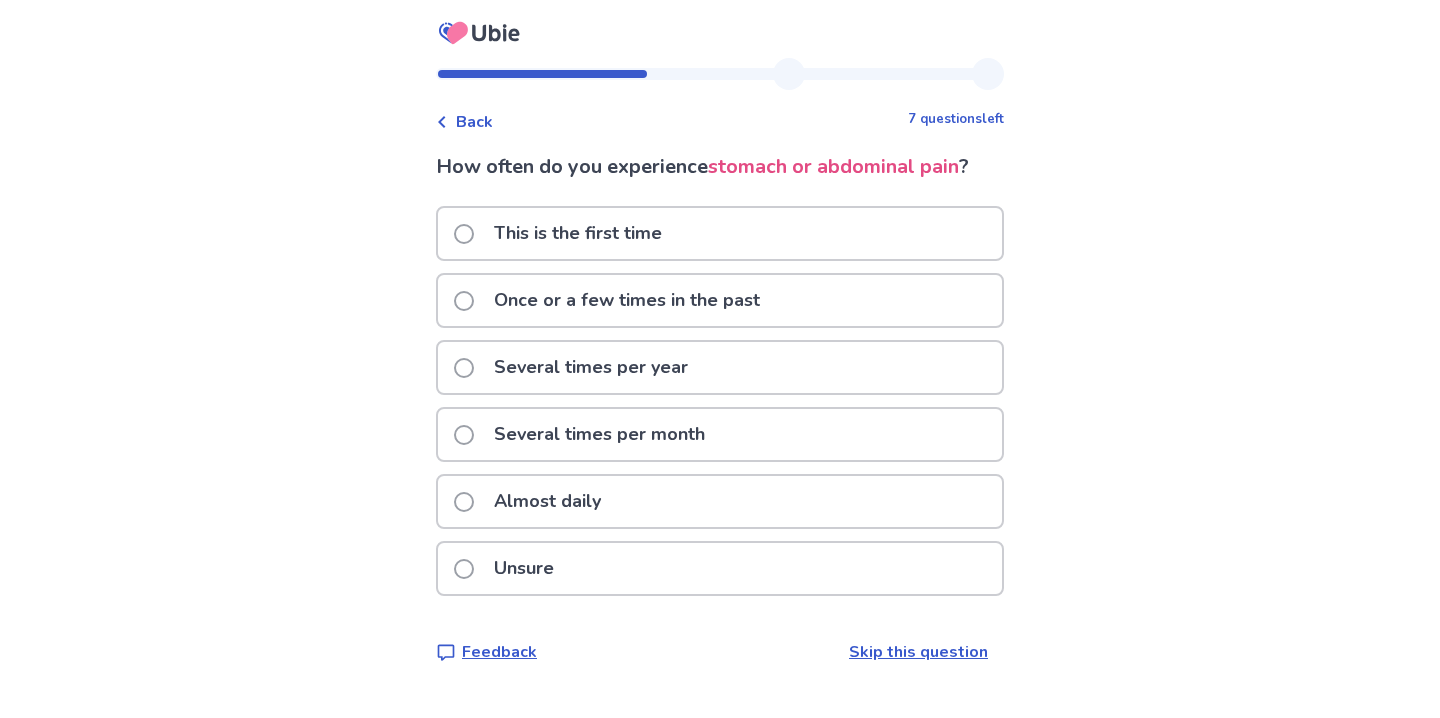 click on "Several times per year" at bounding box center (720, 367) 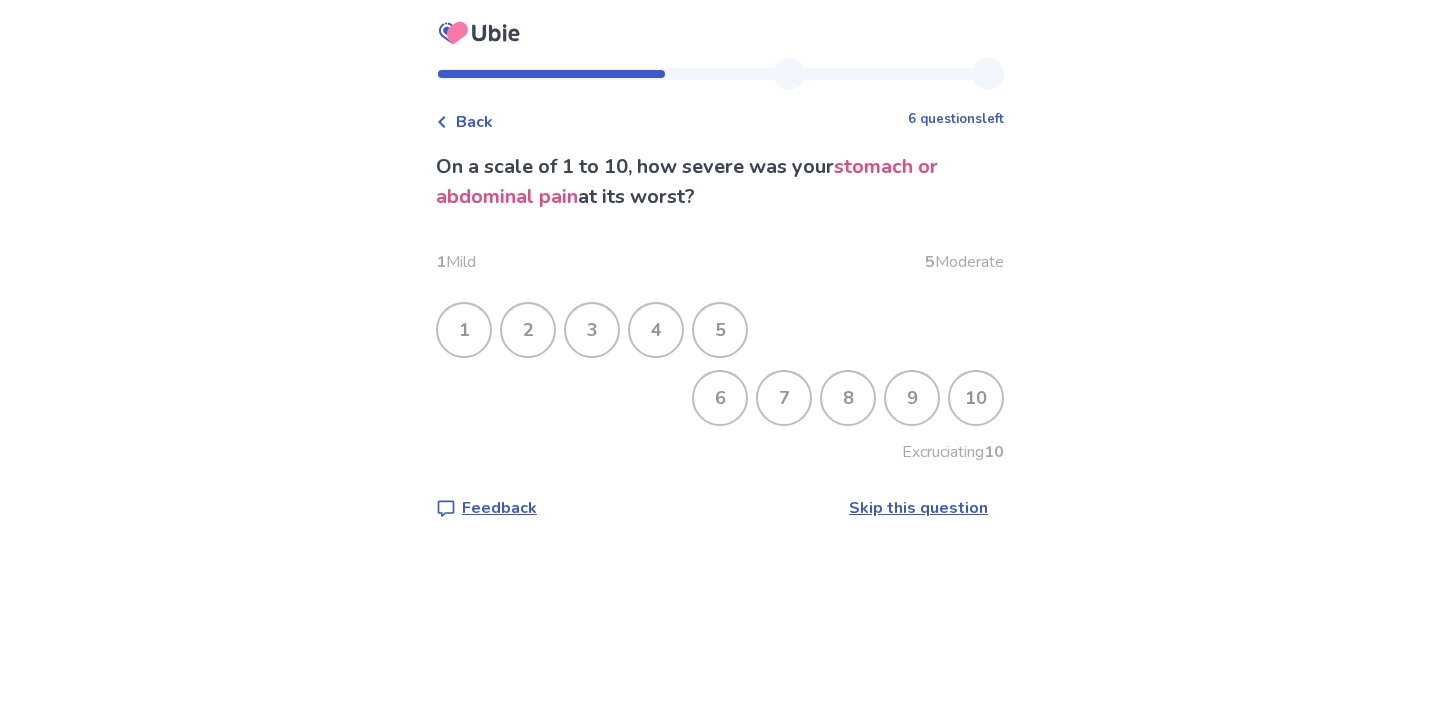 click on "5" at bounding box center (720, 330) 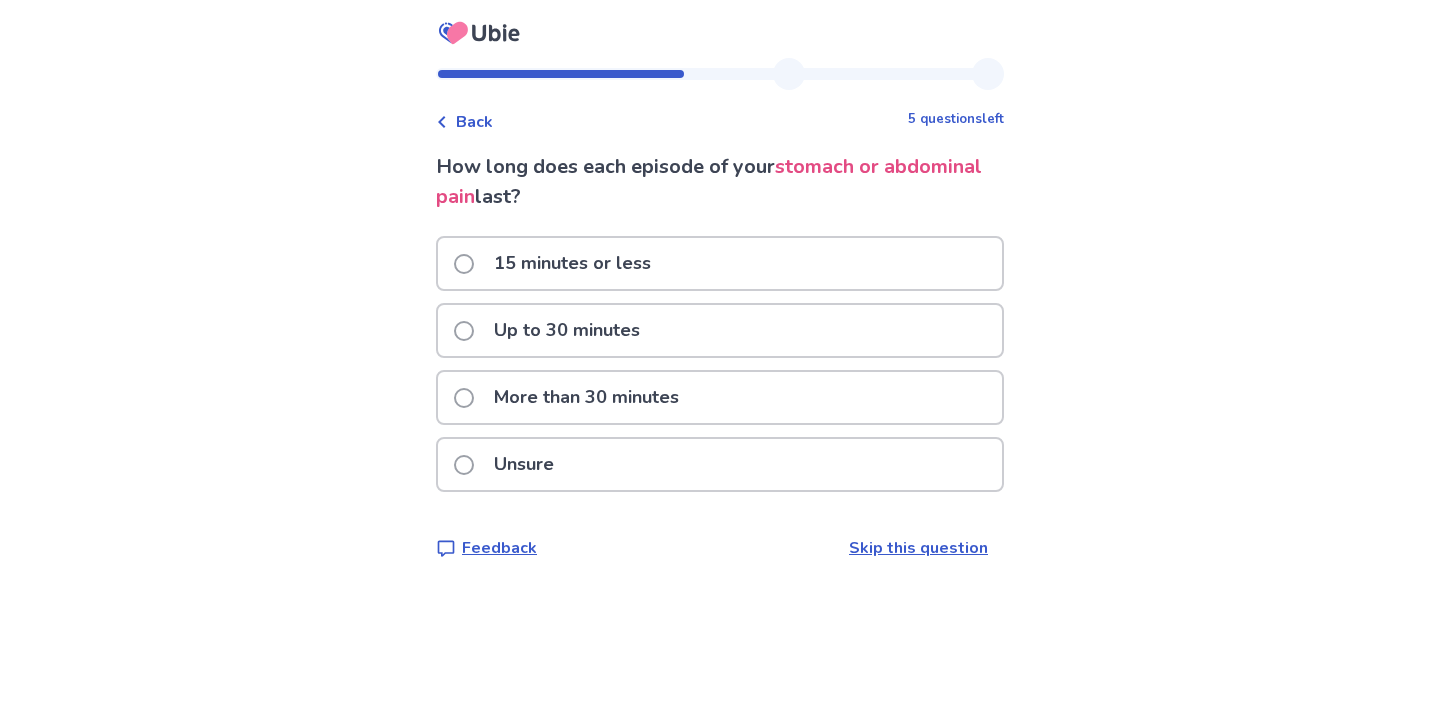 click on "Up to 30 minutes" at bounding box center (567, 330) 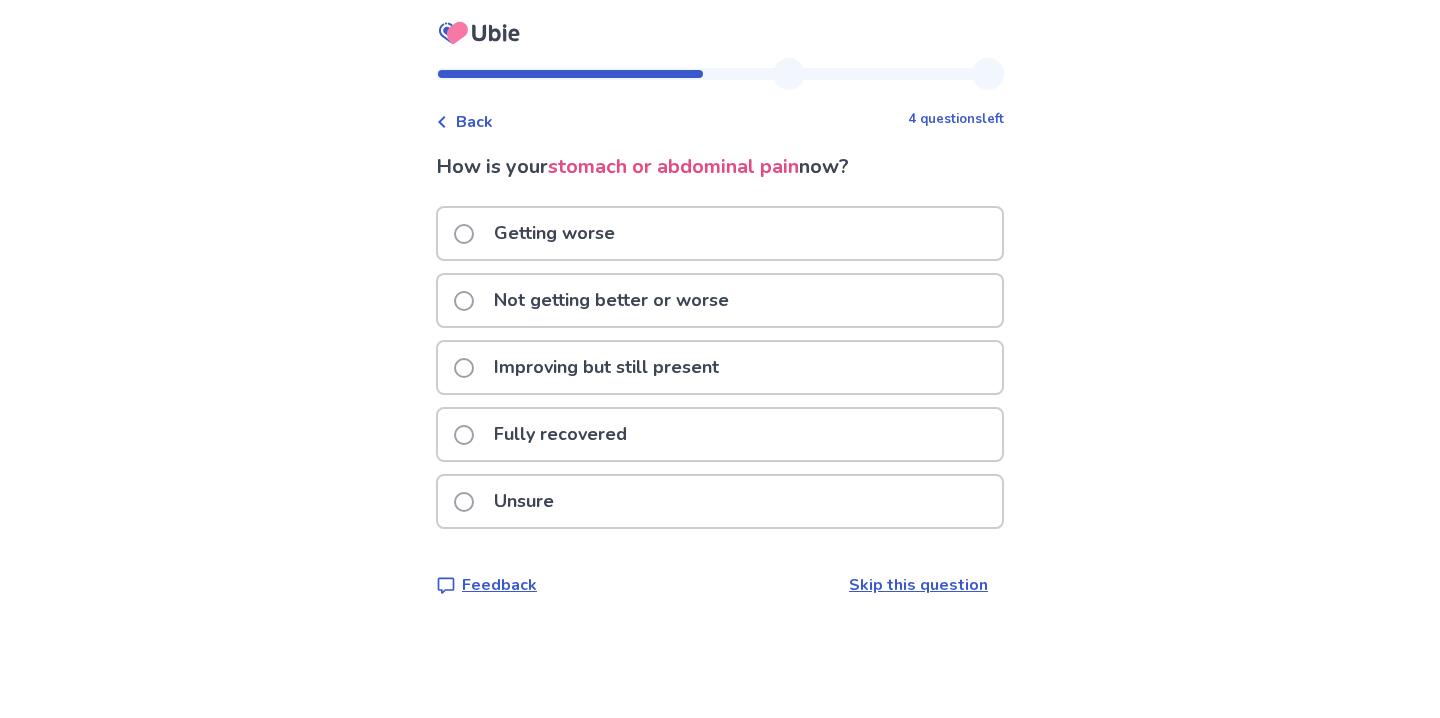 click on "Not getting better or worse" at bounding box center [597, 300] 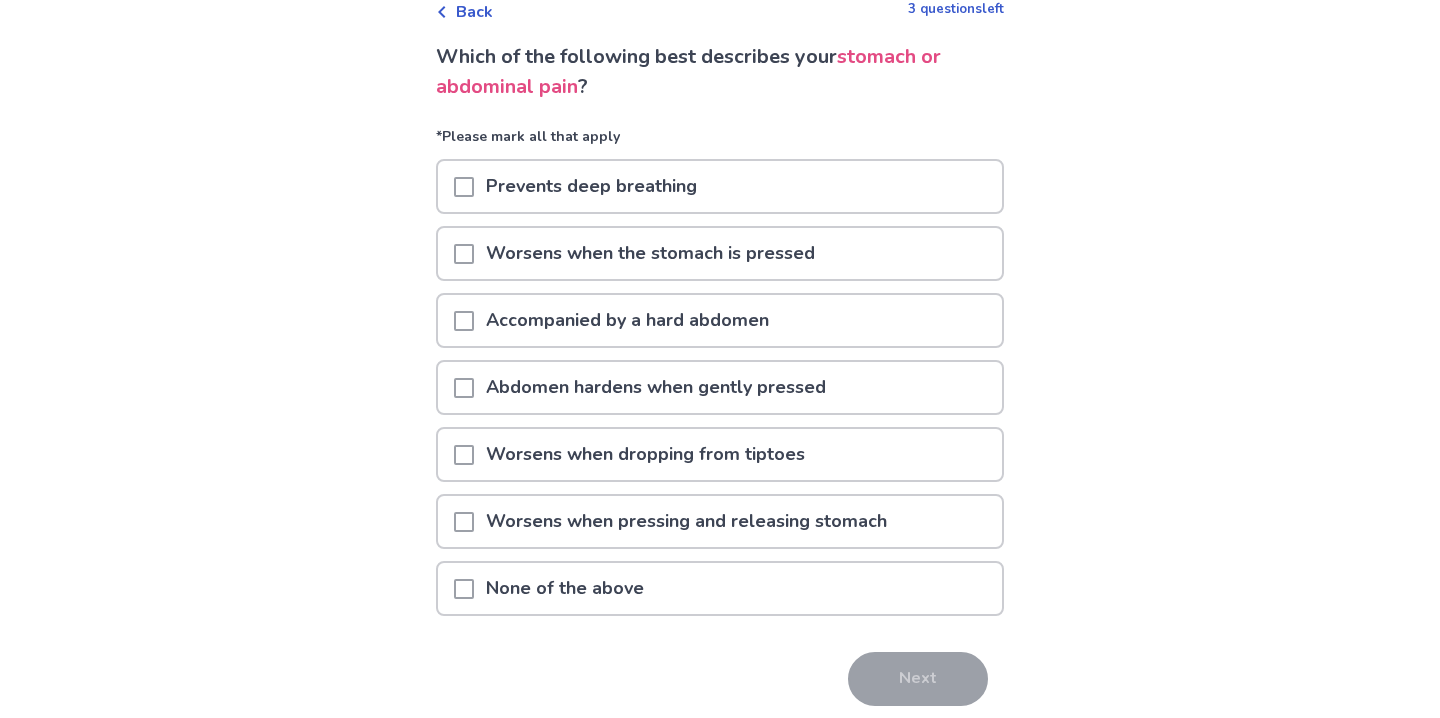 scroll, scrollTop: 116, scrollLeft: 0, axis: vertical 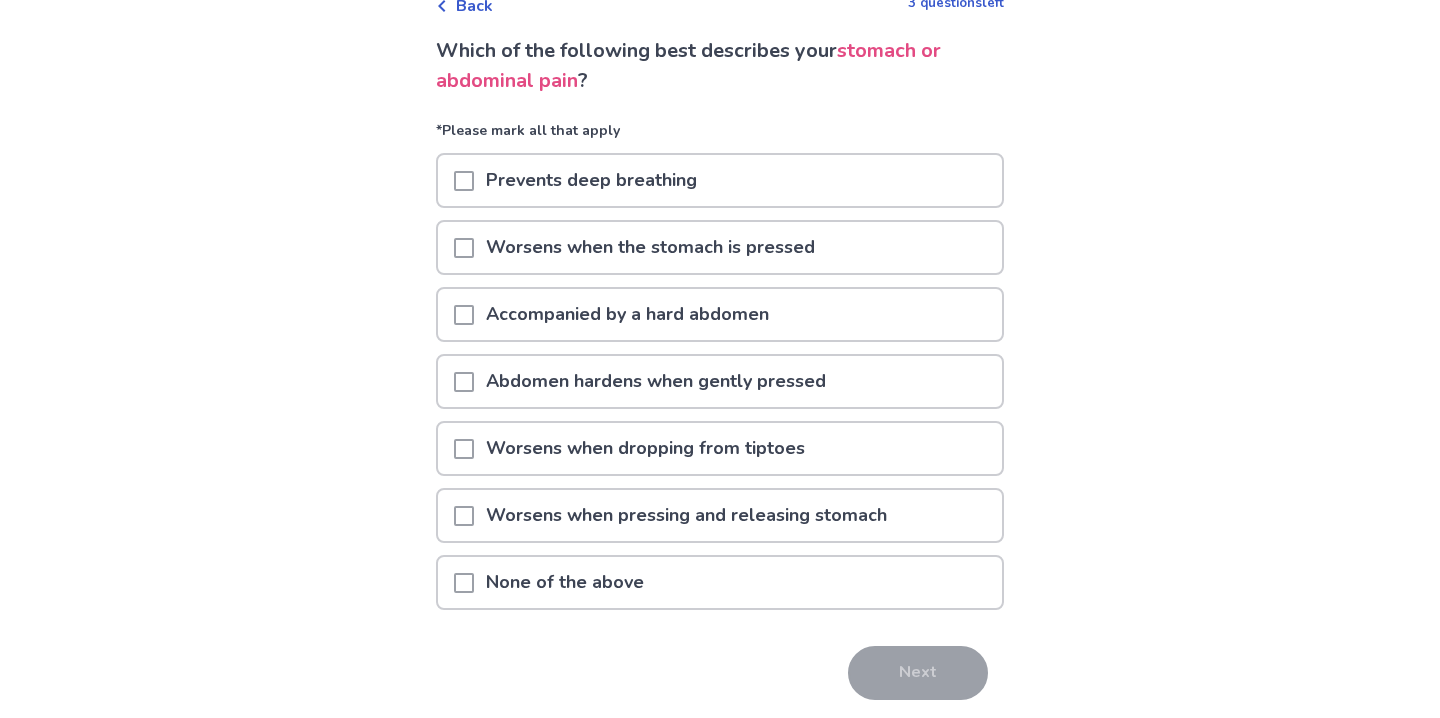 click at bounding box center (464, 582) 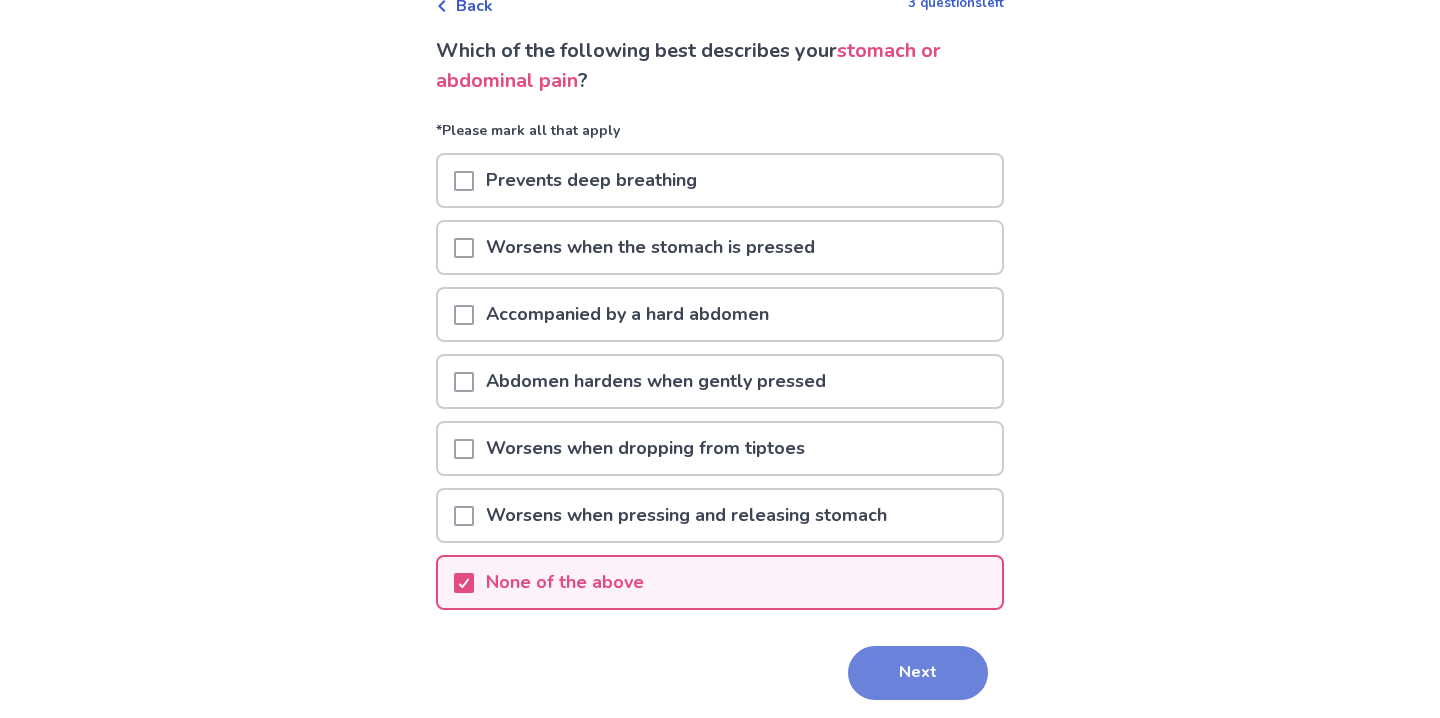 click on "Next" at bounding box center [918, 673] 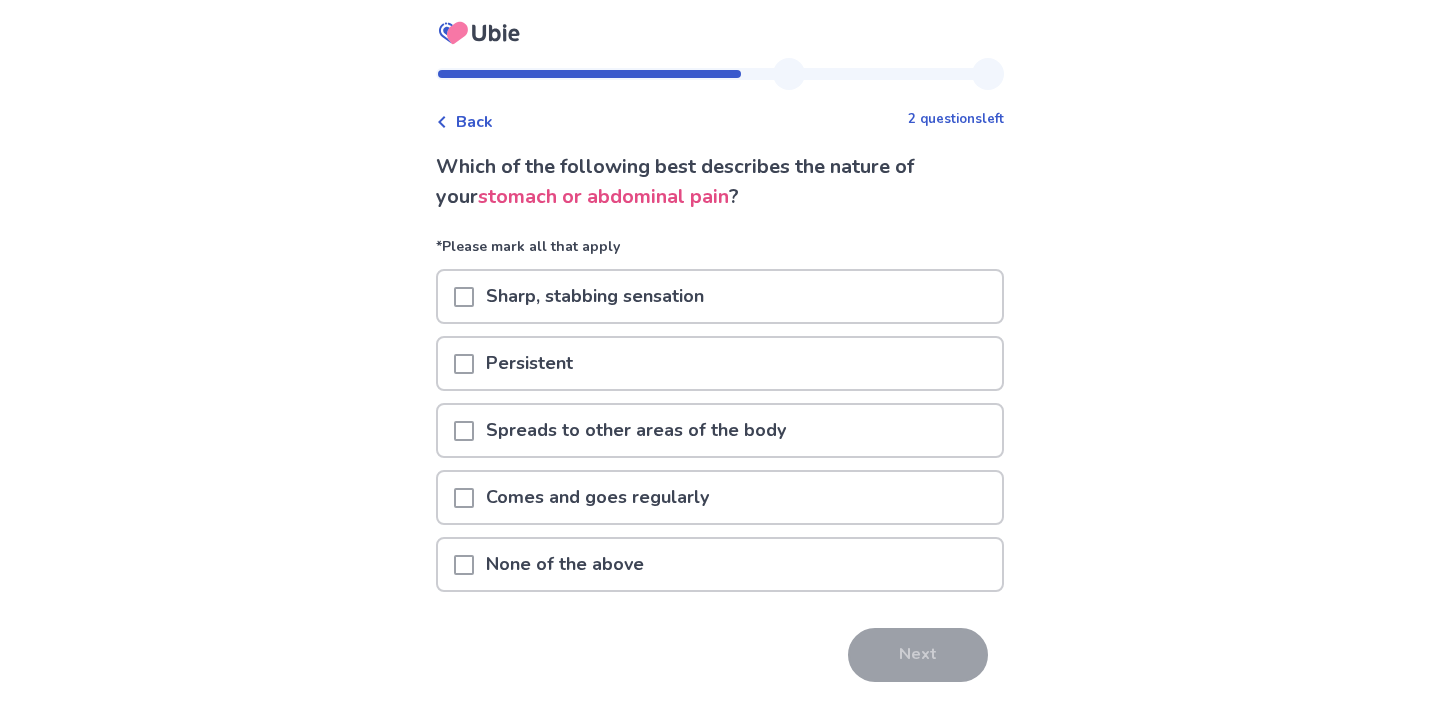 click at bounding box center (464, 565) 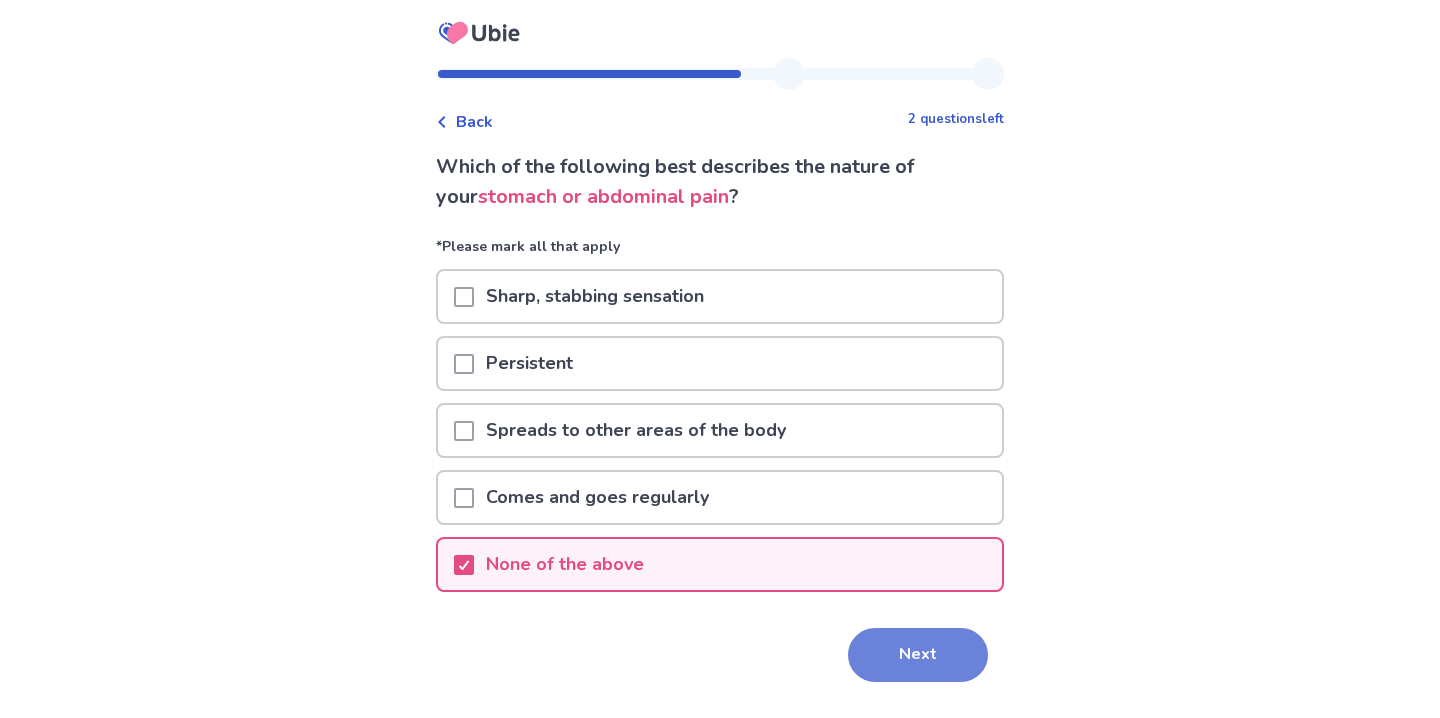 click on "Next" at bounding box center [918, 655] 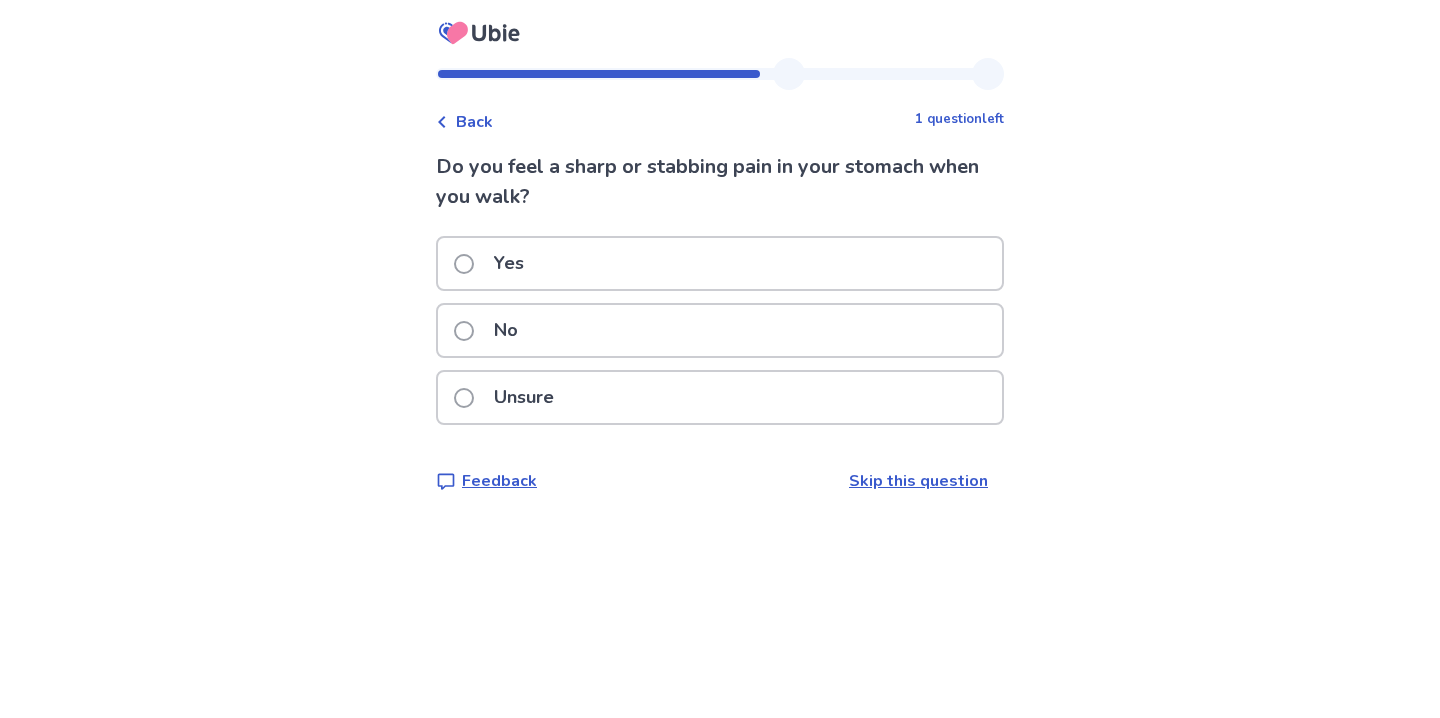 click on "No" at bounding box center (506, 330) 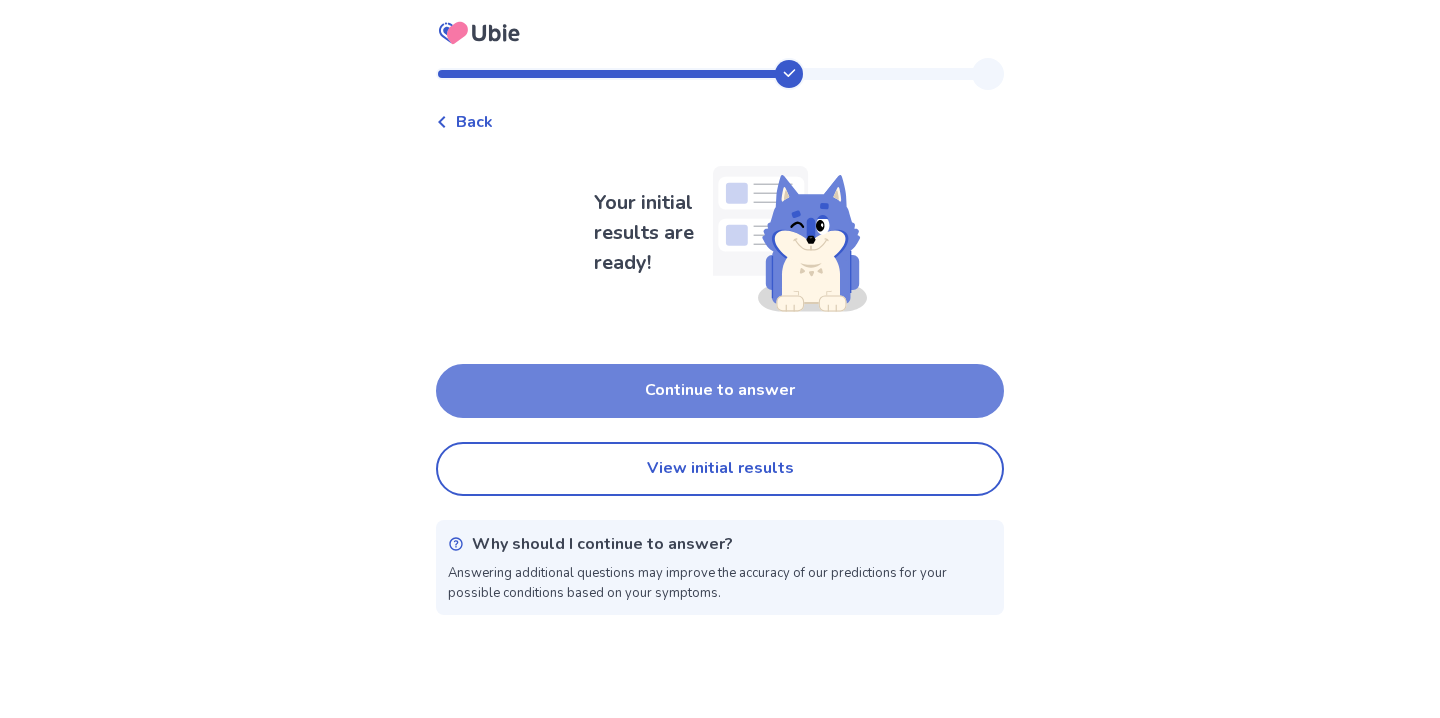 click on "Continue to answer" at bounding box center (720, 391) 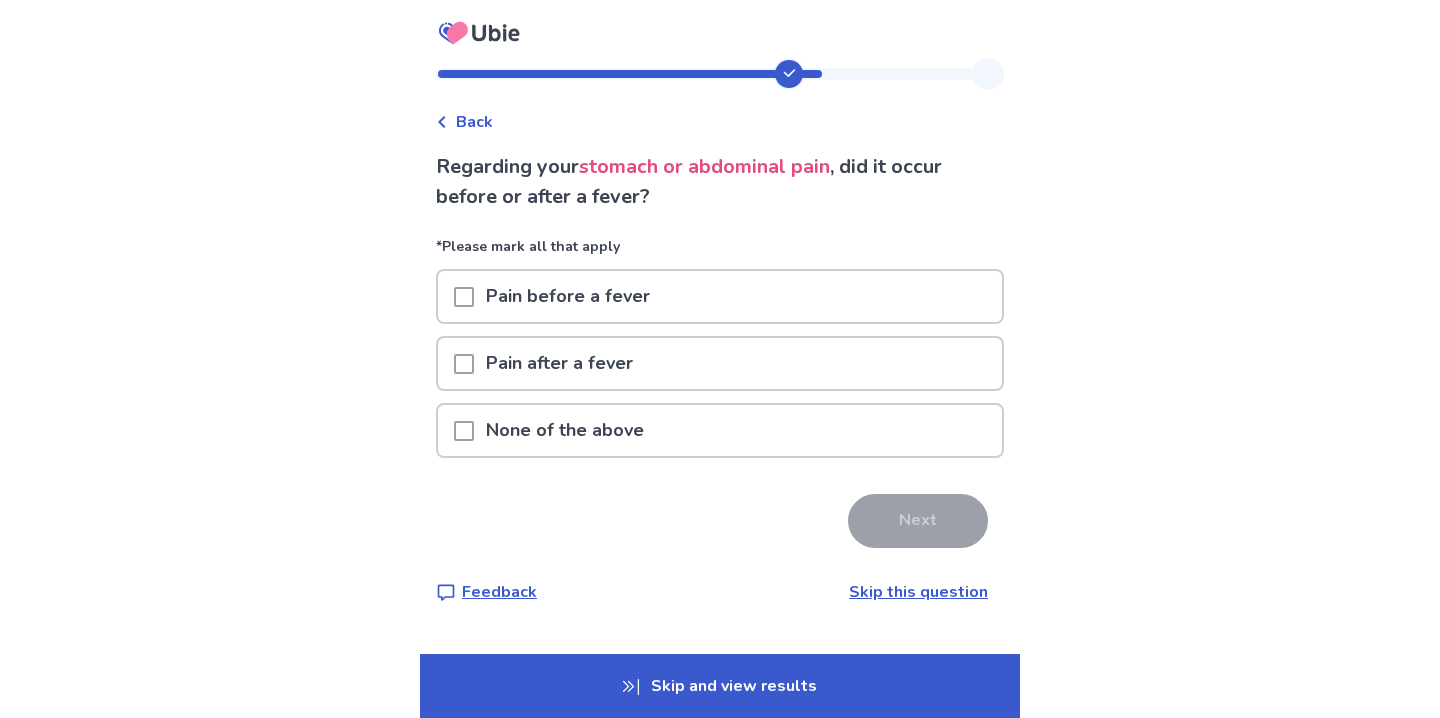 click on "None of the above" at bounding box center [720, 430] 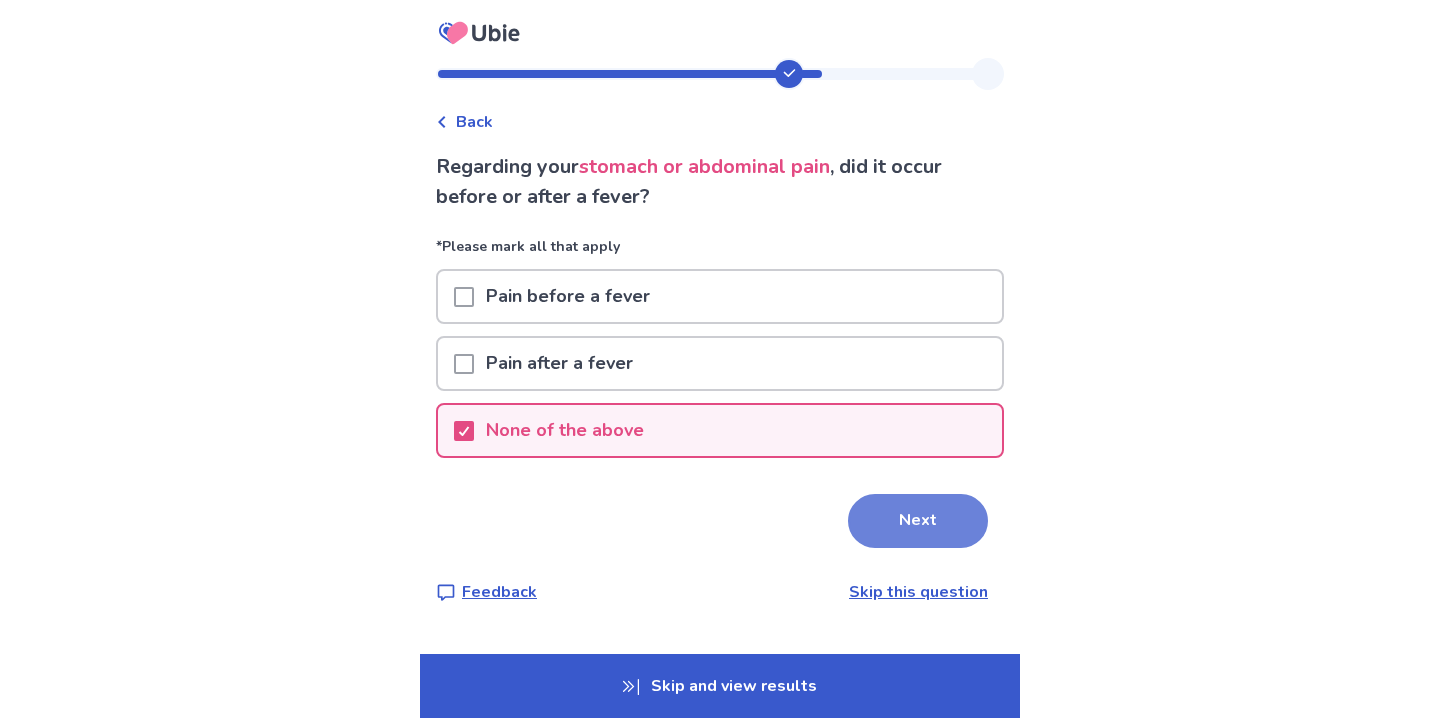 click on "Next" at bounding box center [918, 521] 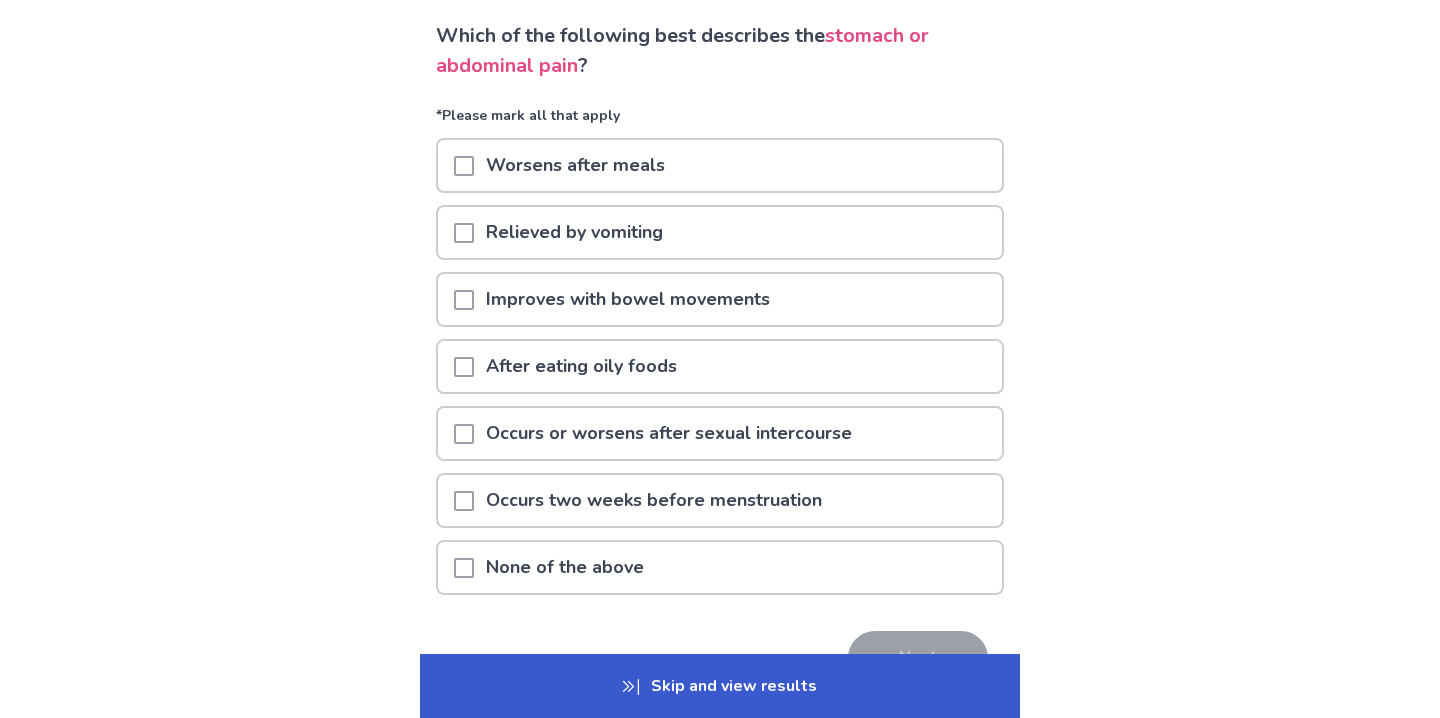scroll, scrollTop: 130, scrollLeft: 0, axis: vertical 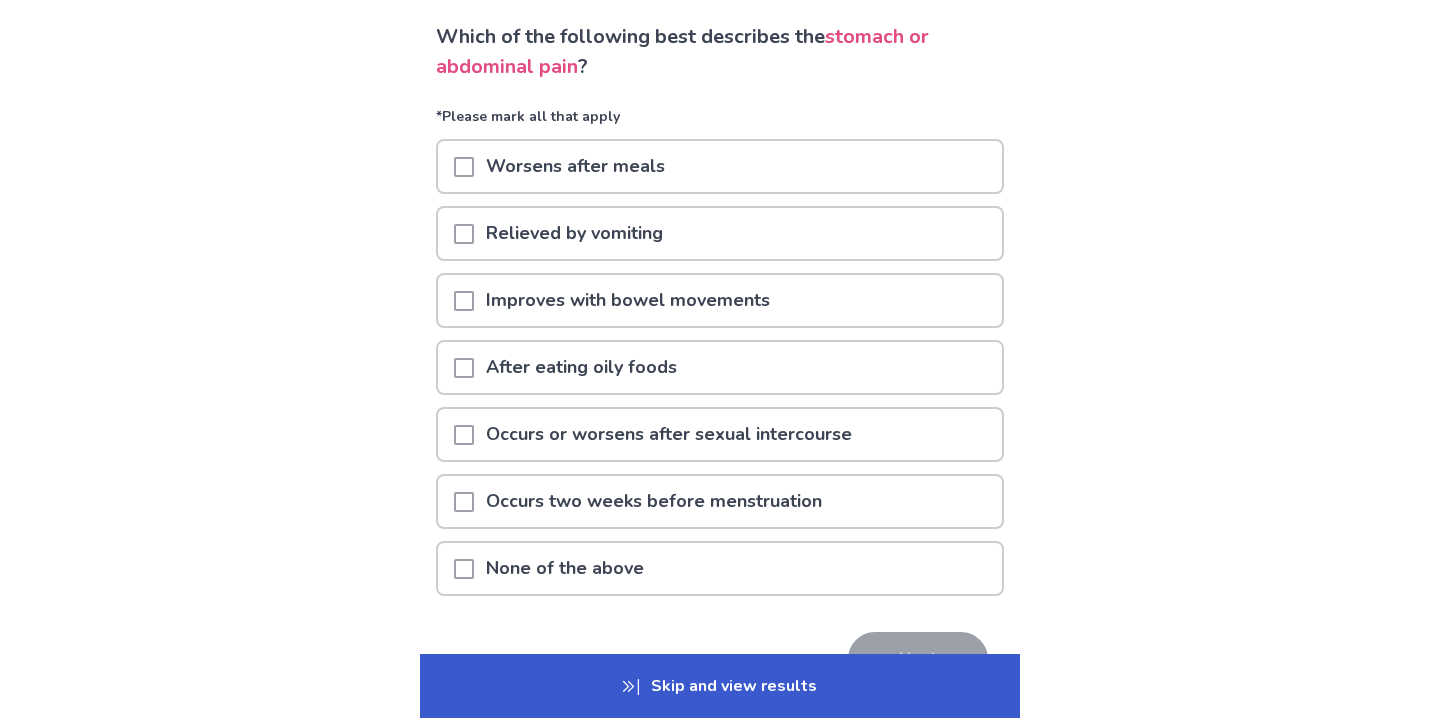 click at bounding box center (464, 301) 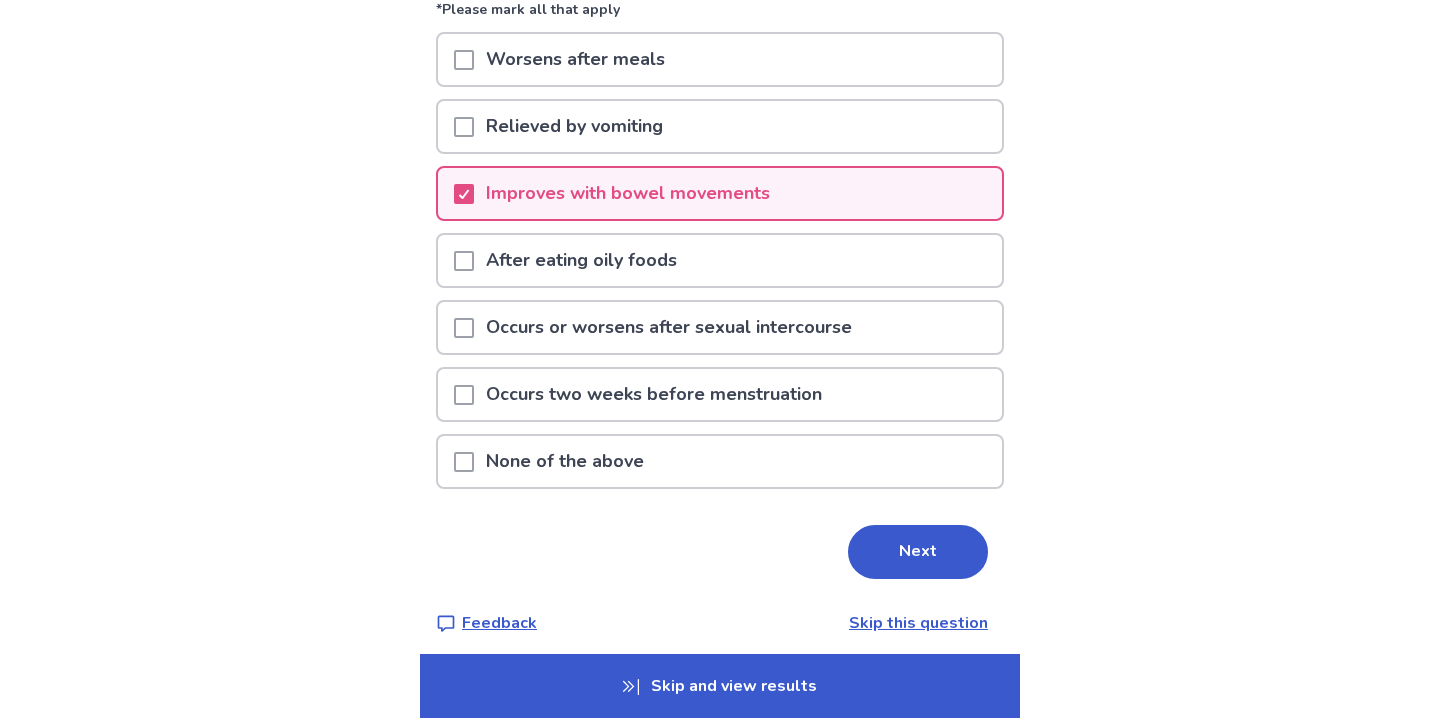 scroll, scrollTop: 250, scrollLeft: 0, axis: vertical 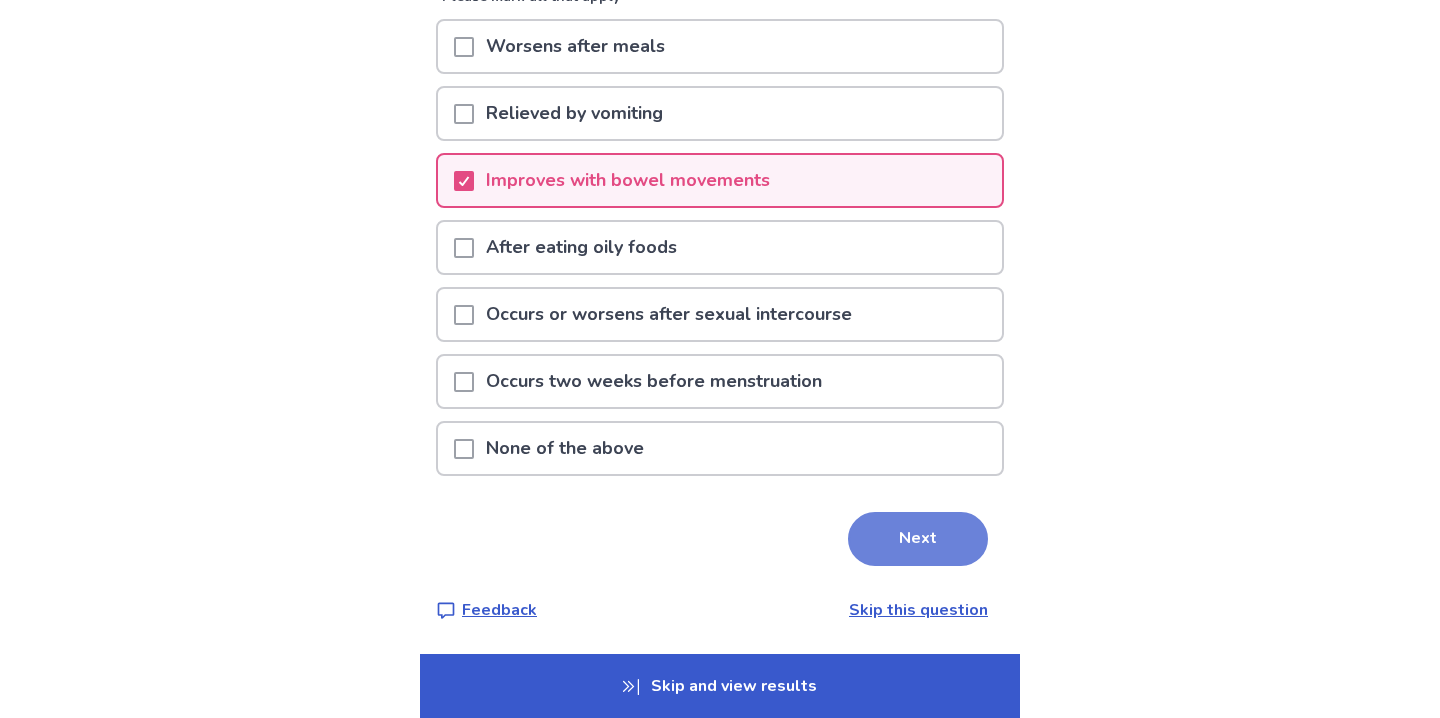 click on "Next" at bounding box center [918, 539] 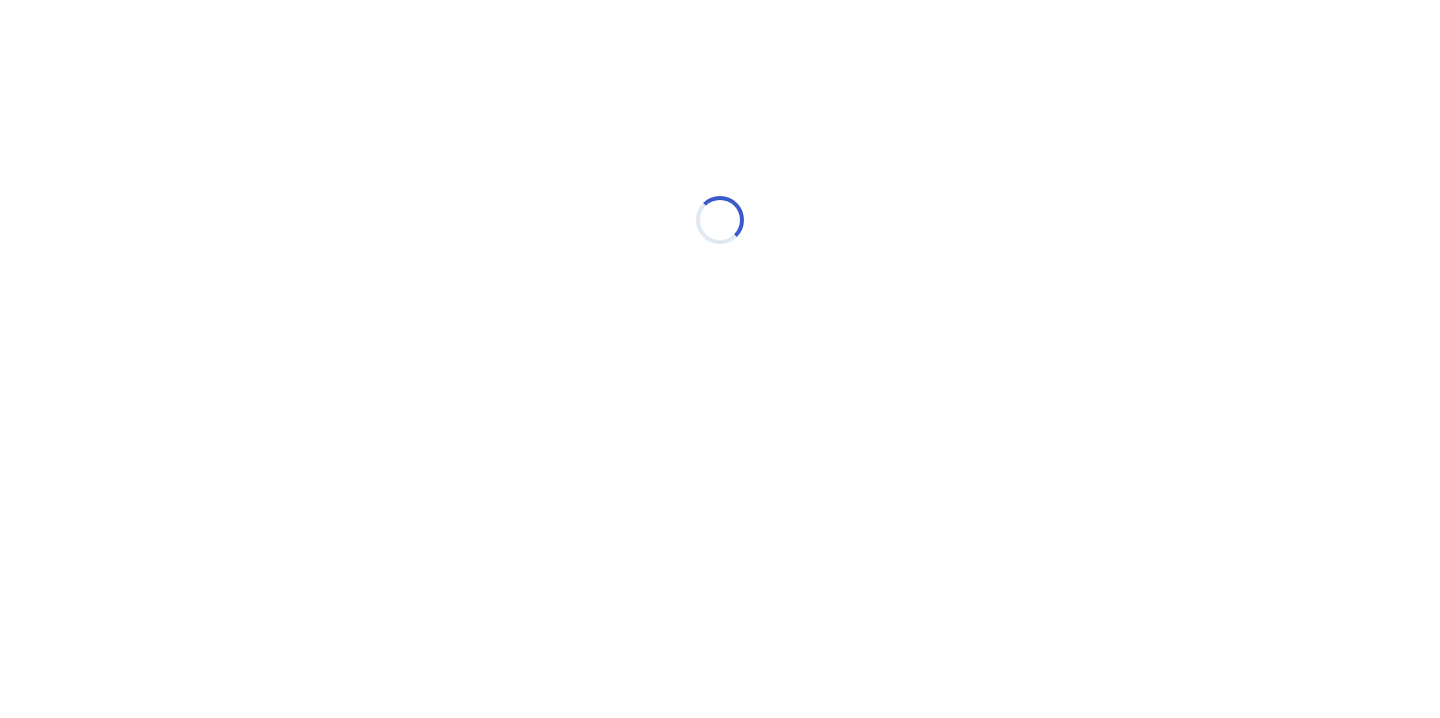 scroll, scrollTop: 0, scrollLeft: 0, axis: both 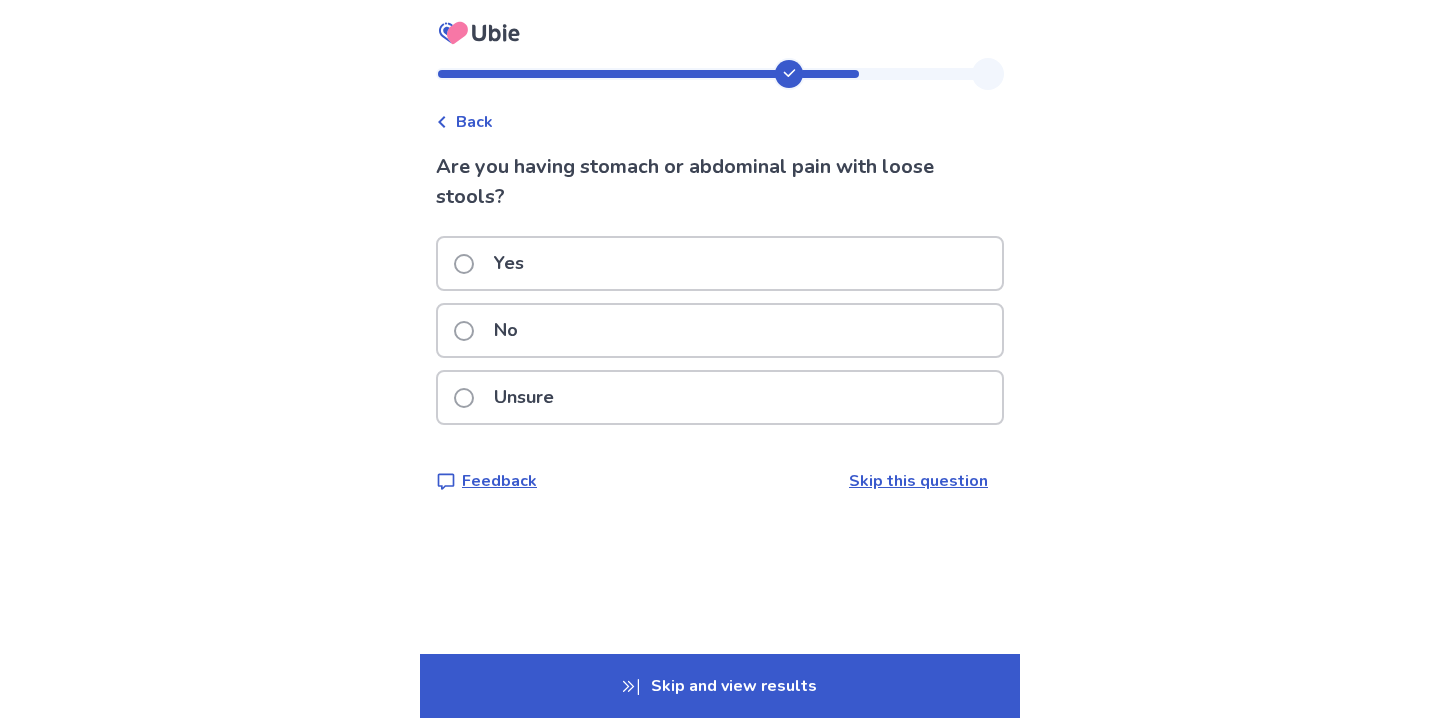 click on "Yes" at bounding box center [495, 263] 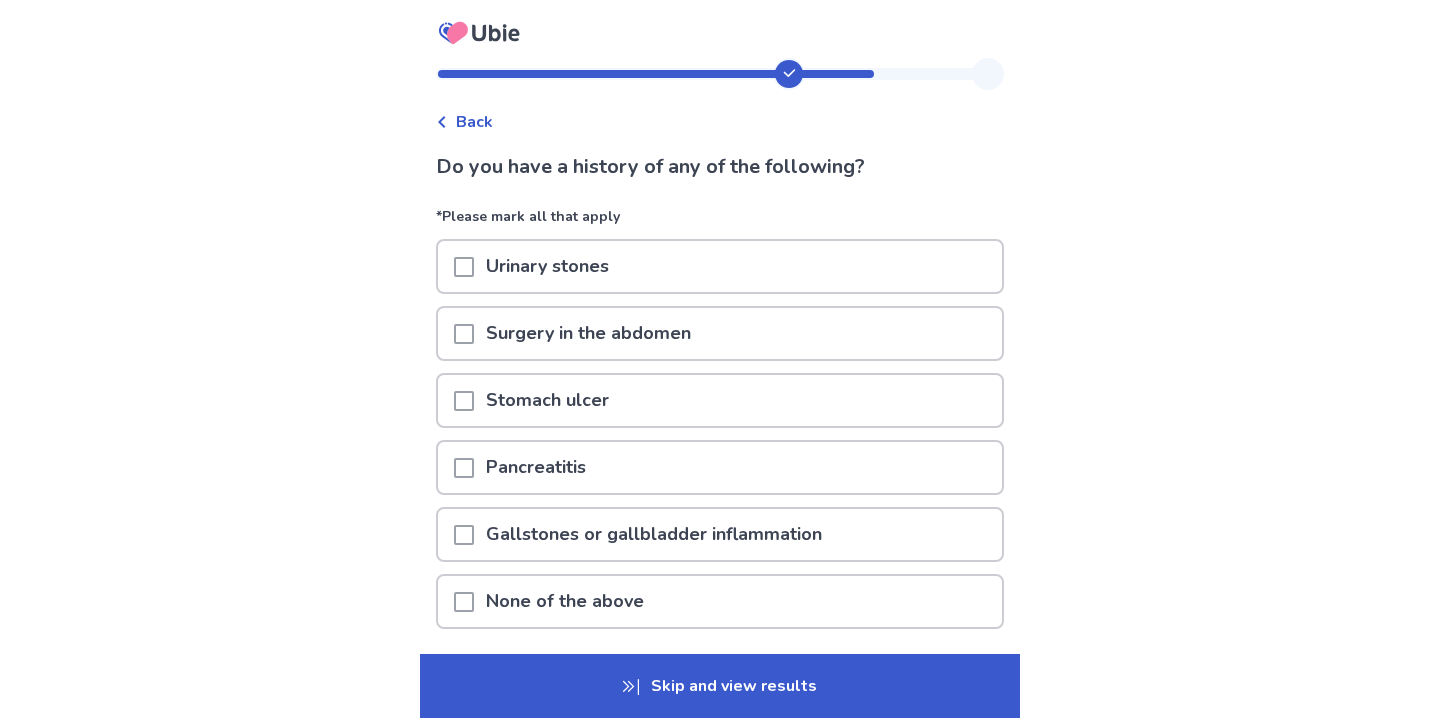 click at bounding box center [464, 602] 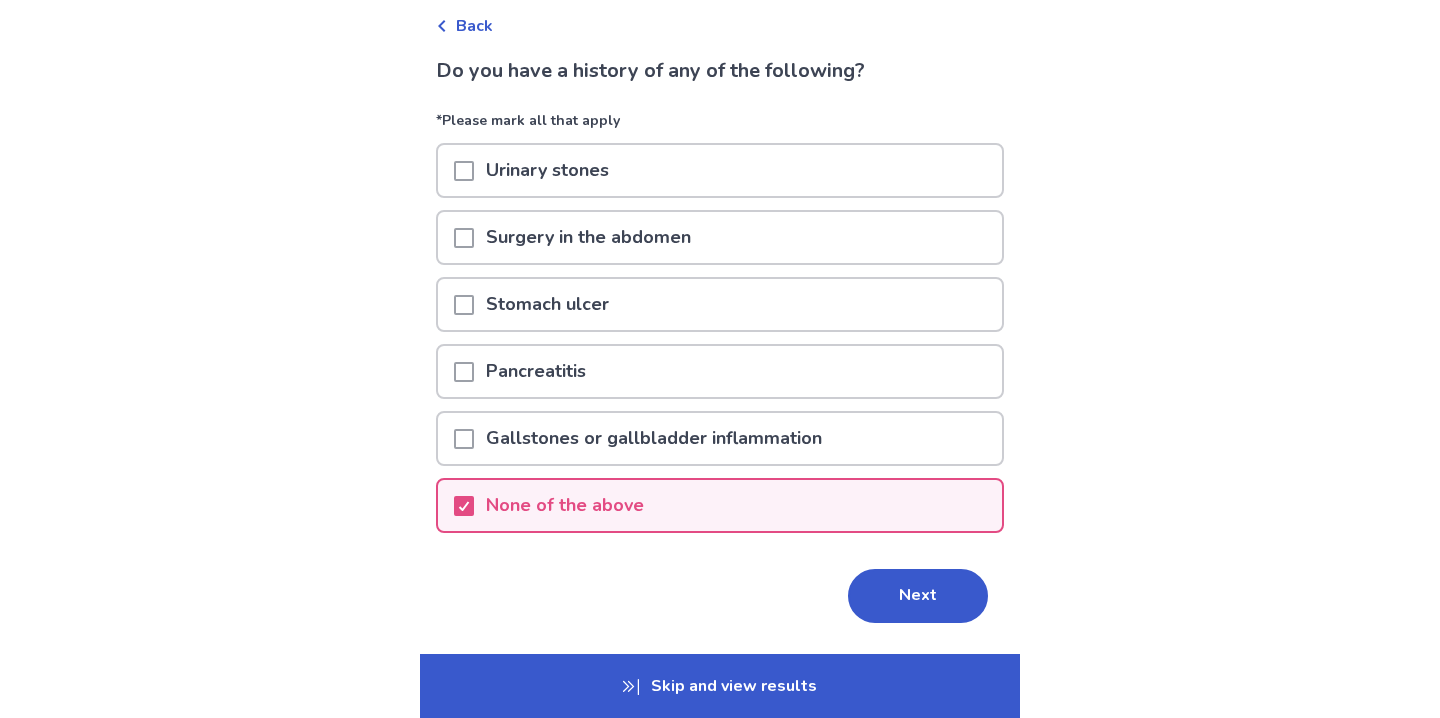 scroll, scrollTop: 117, scrollLeft: 0, axis: vertical 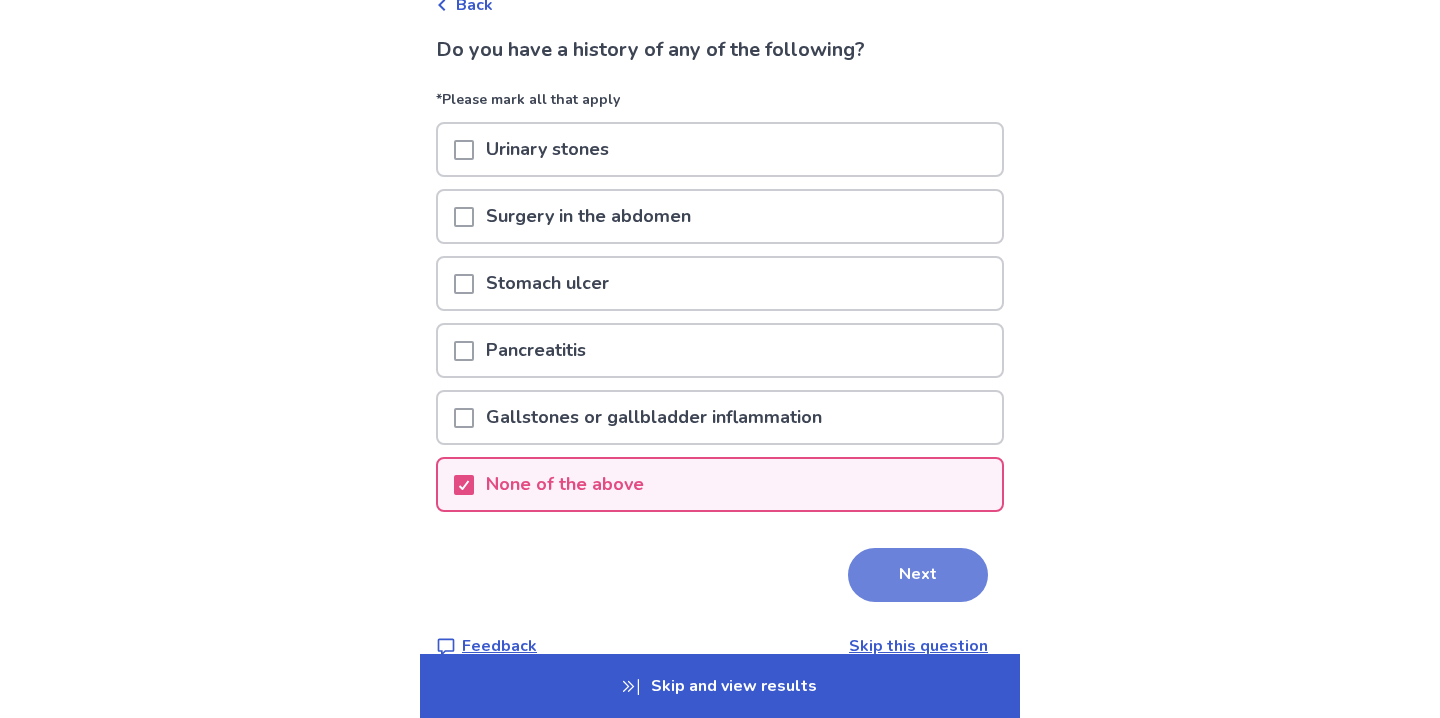 click on "Next" at bounding box center [918, 575] 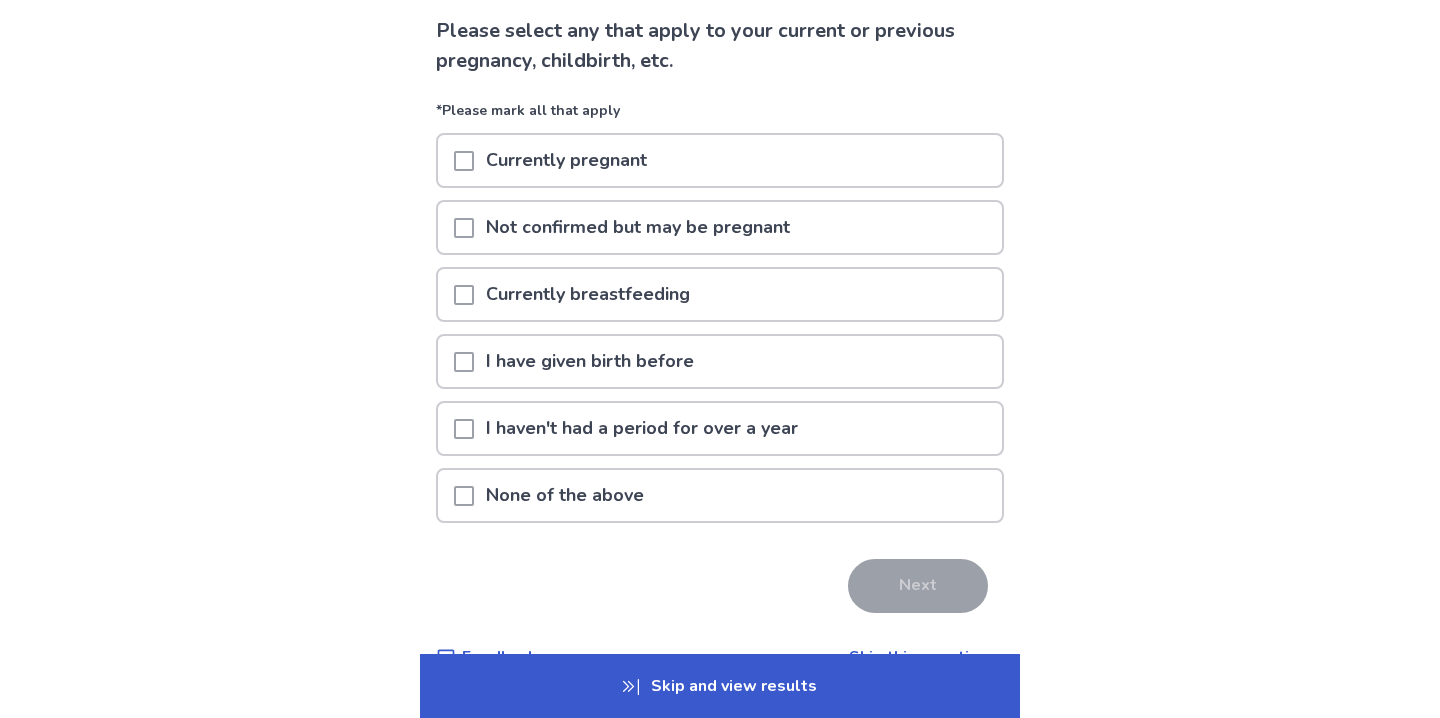 scroll, scrollTop: 135, scrollLeft: 0, axis: vertical 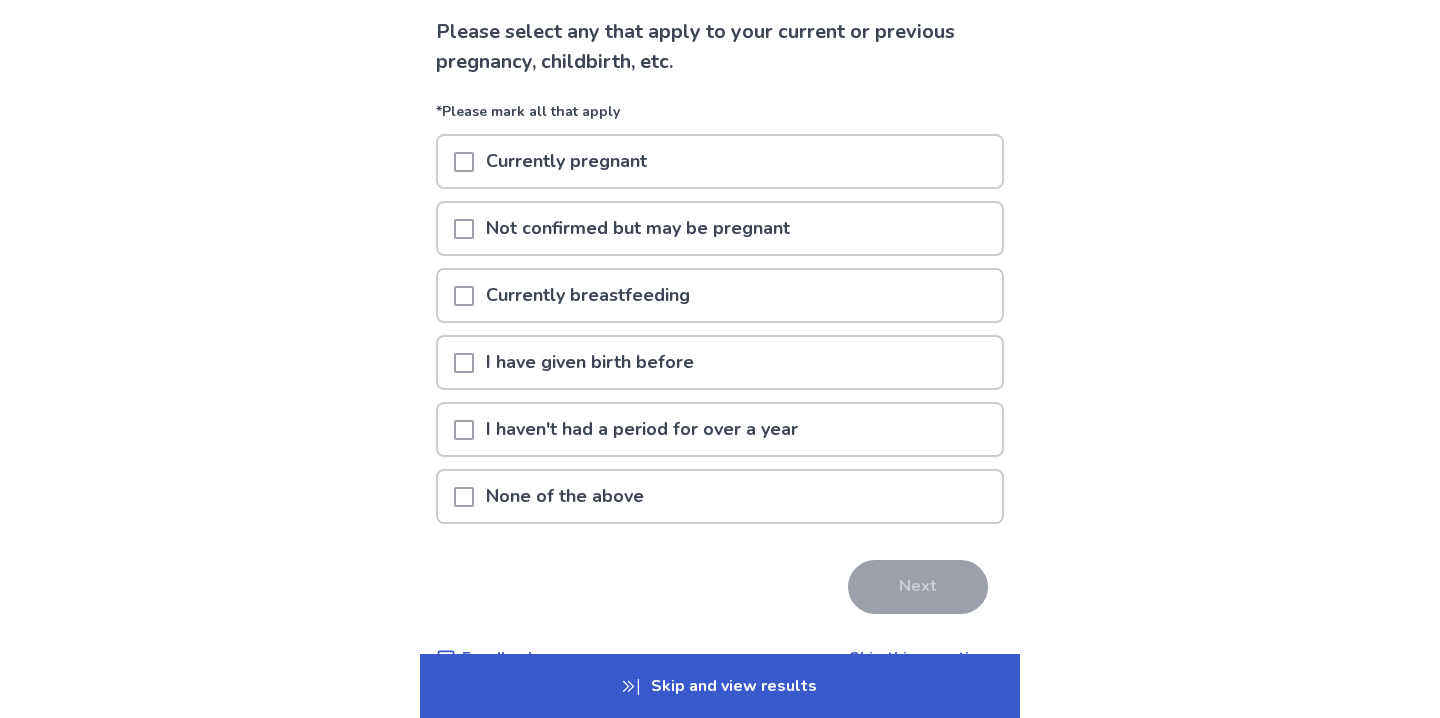 click on "None of the above" at bounding box center [565, 496] 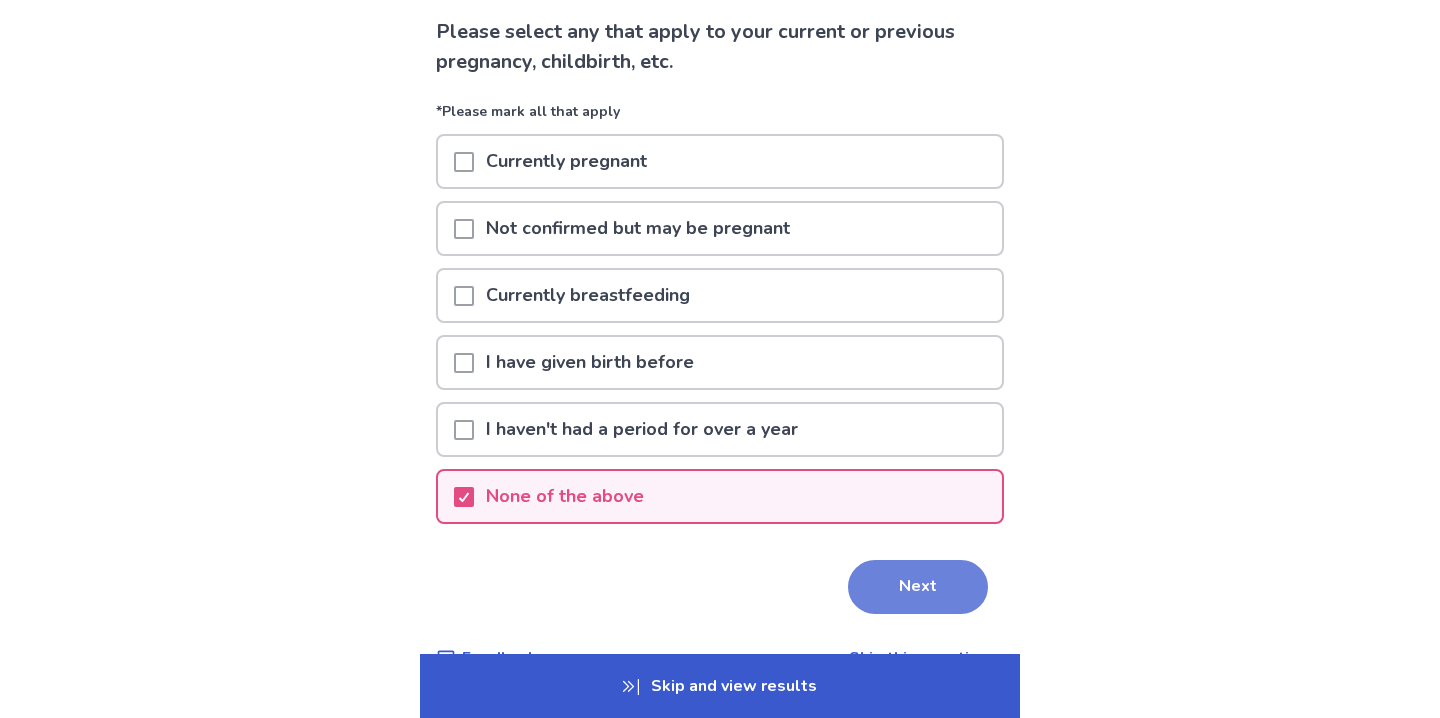 click on "Next" at bounding box center (918, 587) 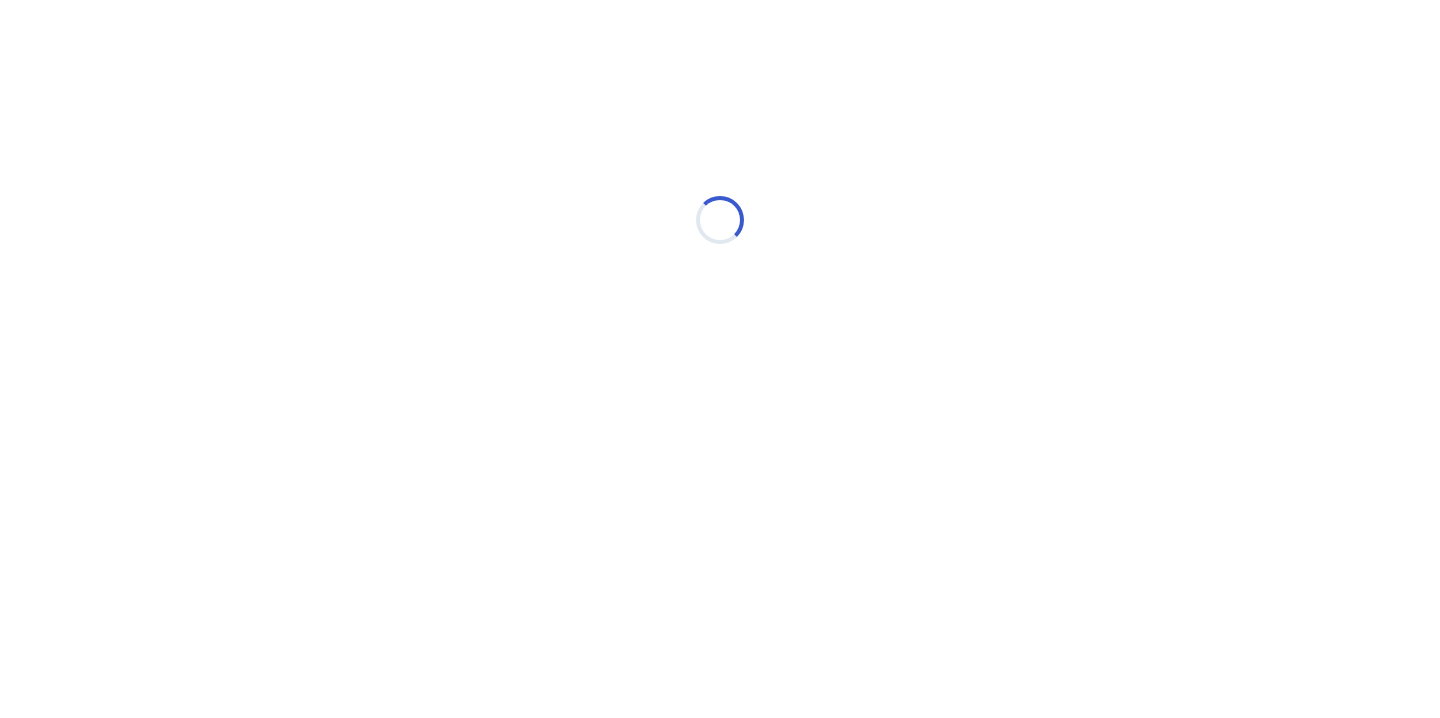 scroll, scrollTop: 0, scrollLeft: 0, axis: both 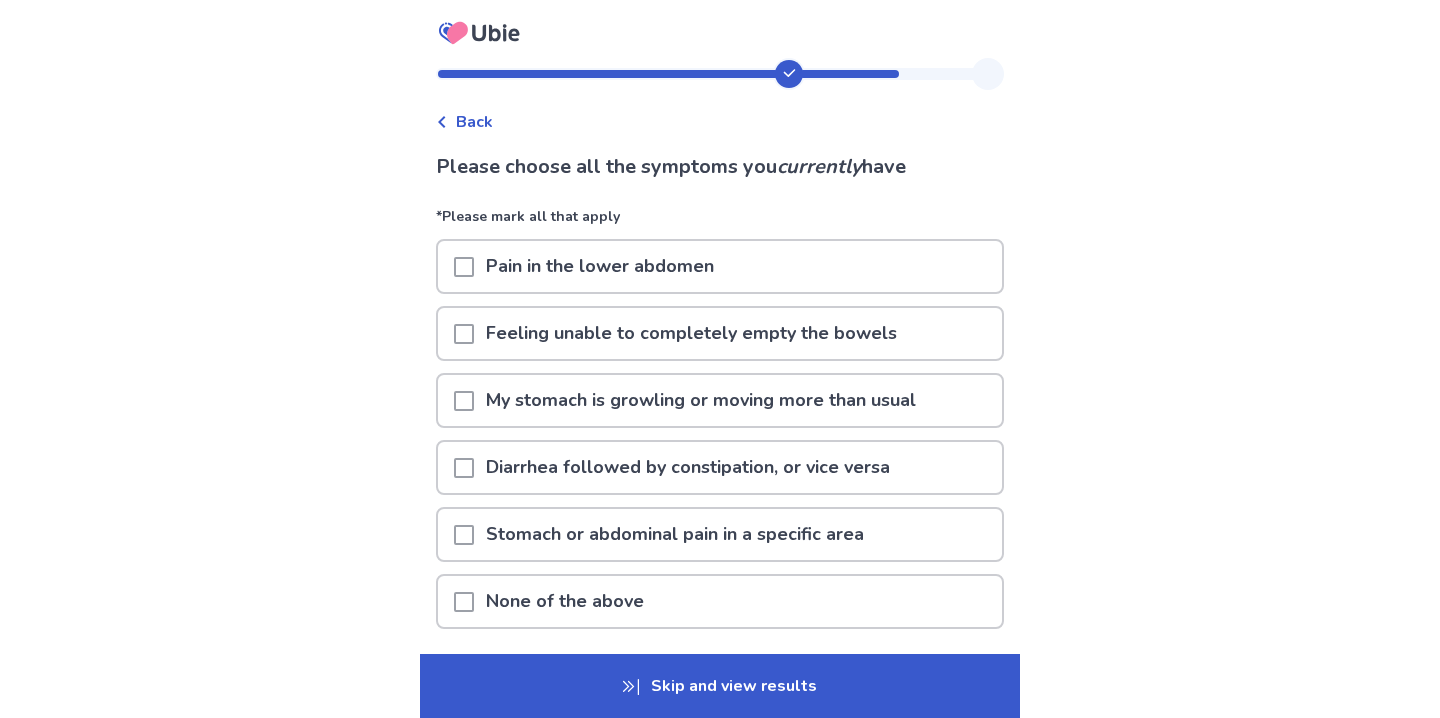 click at bounding box center [464, 267] 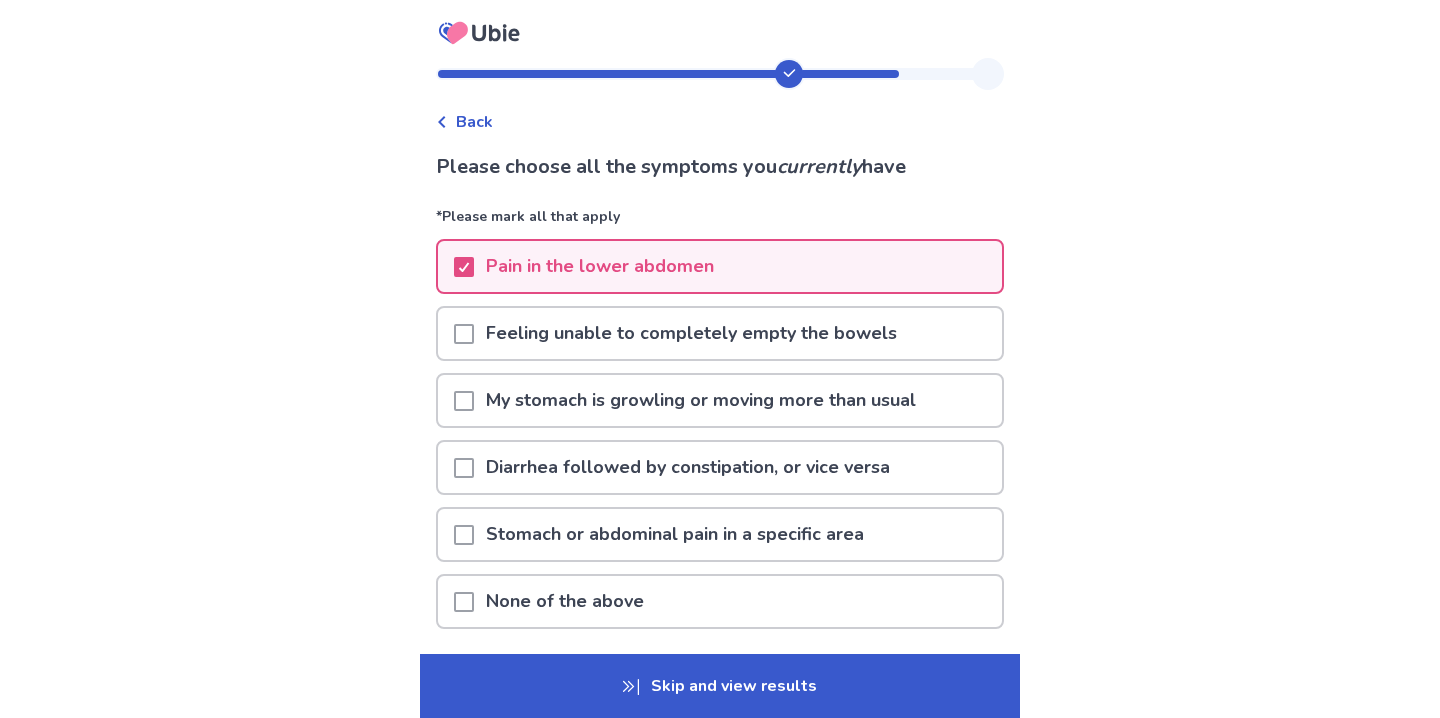 click at bounding box center (464, 334) 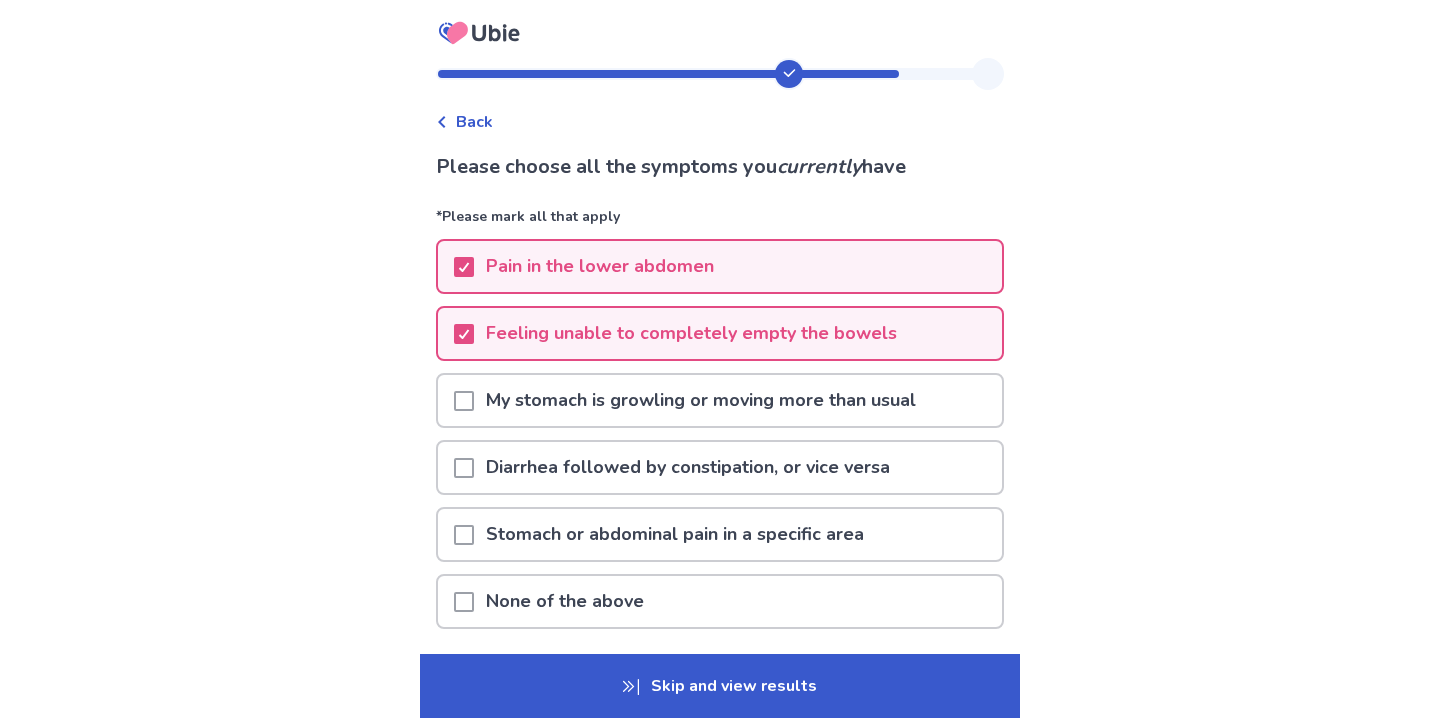 click at bounding box center (464, 400) 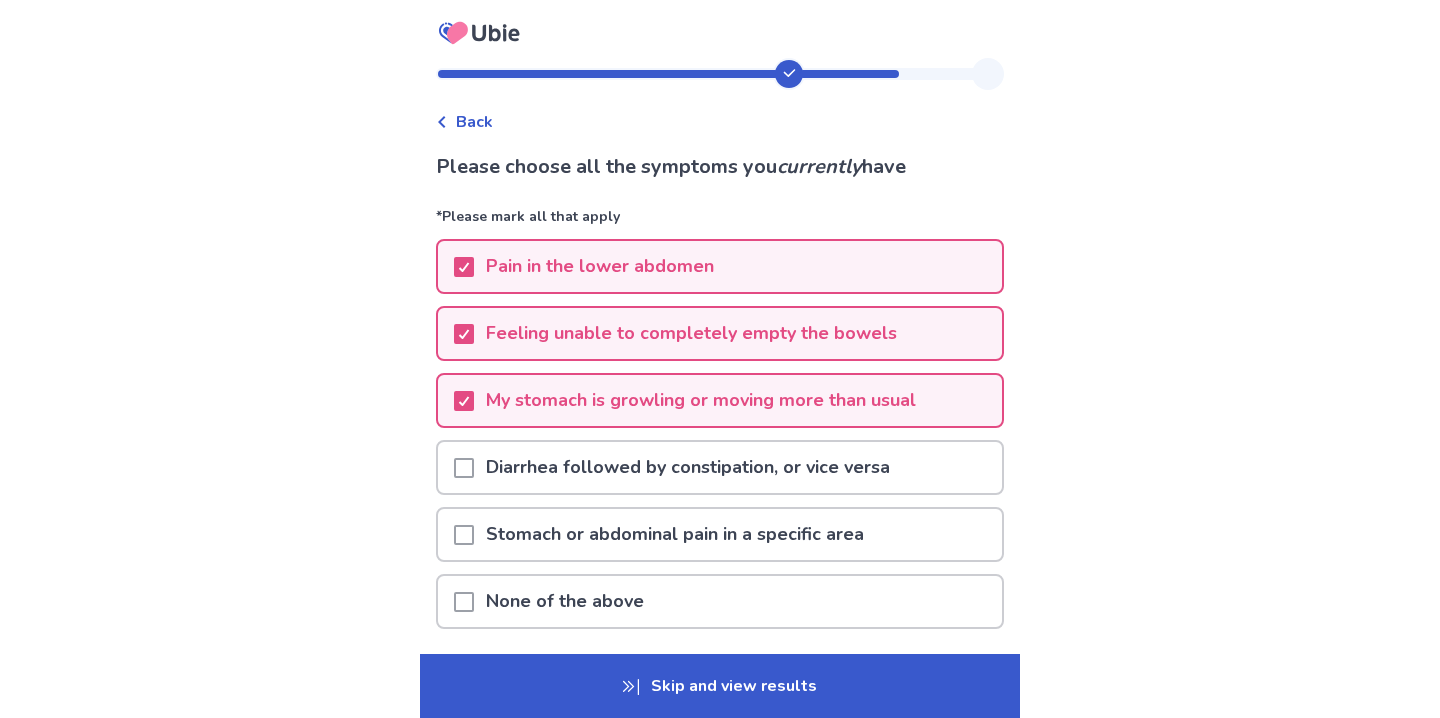 click on "Diarrhea followed by constipation, or vice versa" at bounding box center (688, 467) 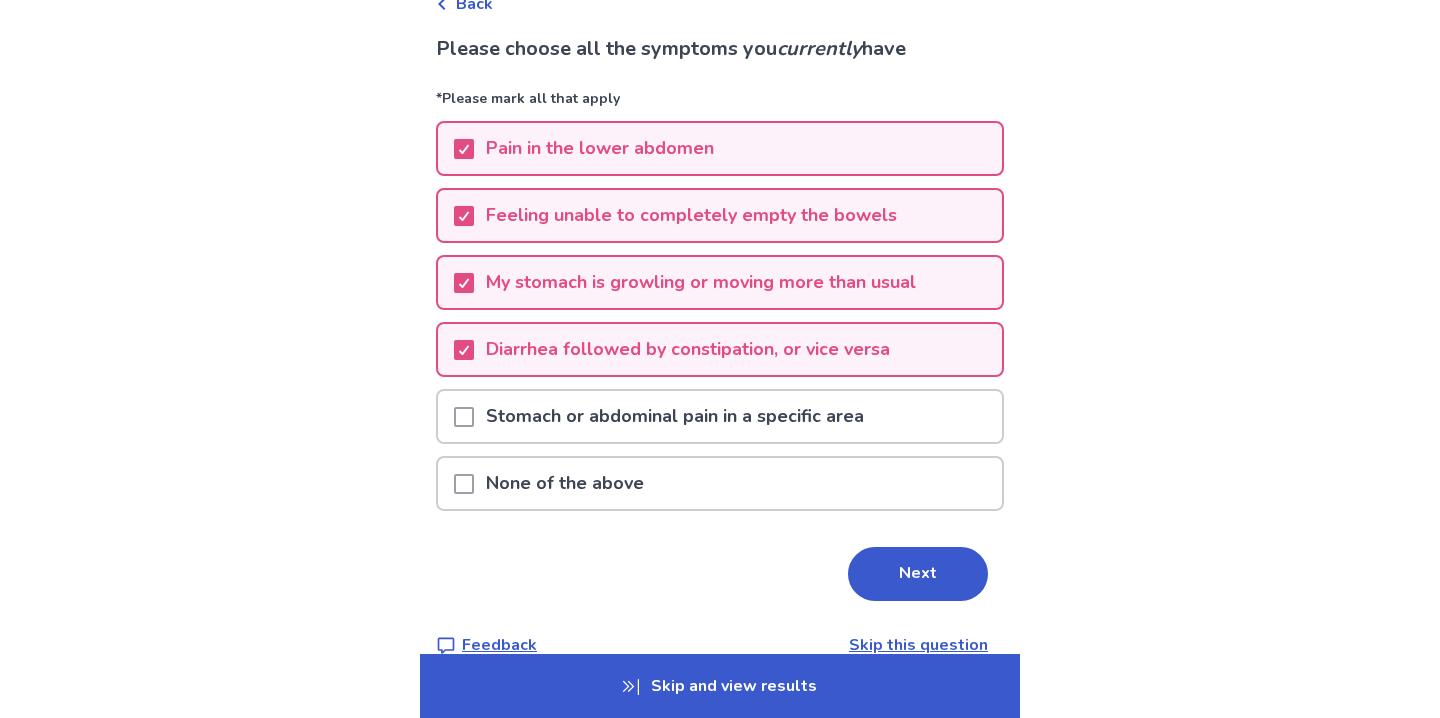 scroll, scrollTop: 153, scrollLeft: 0, axis: vertical 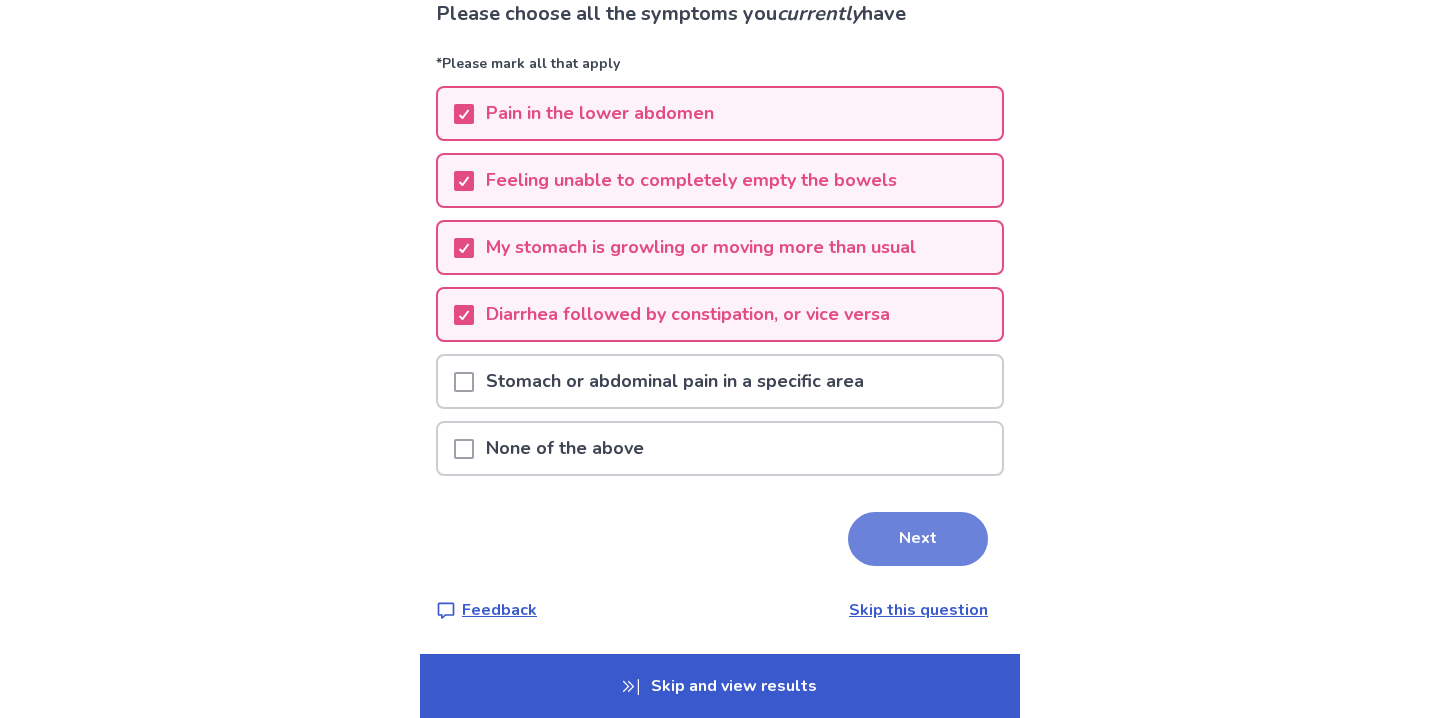 click on "Next" at bounding box center [918, 539] 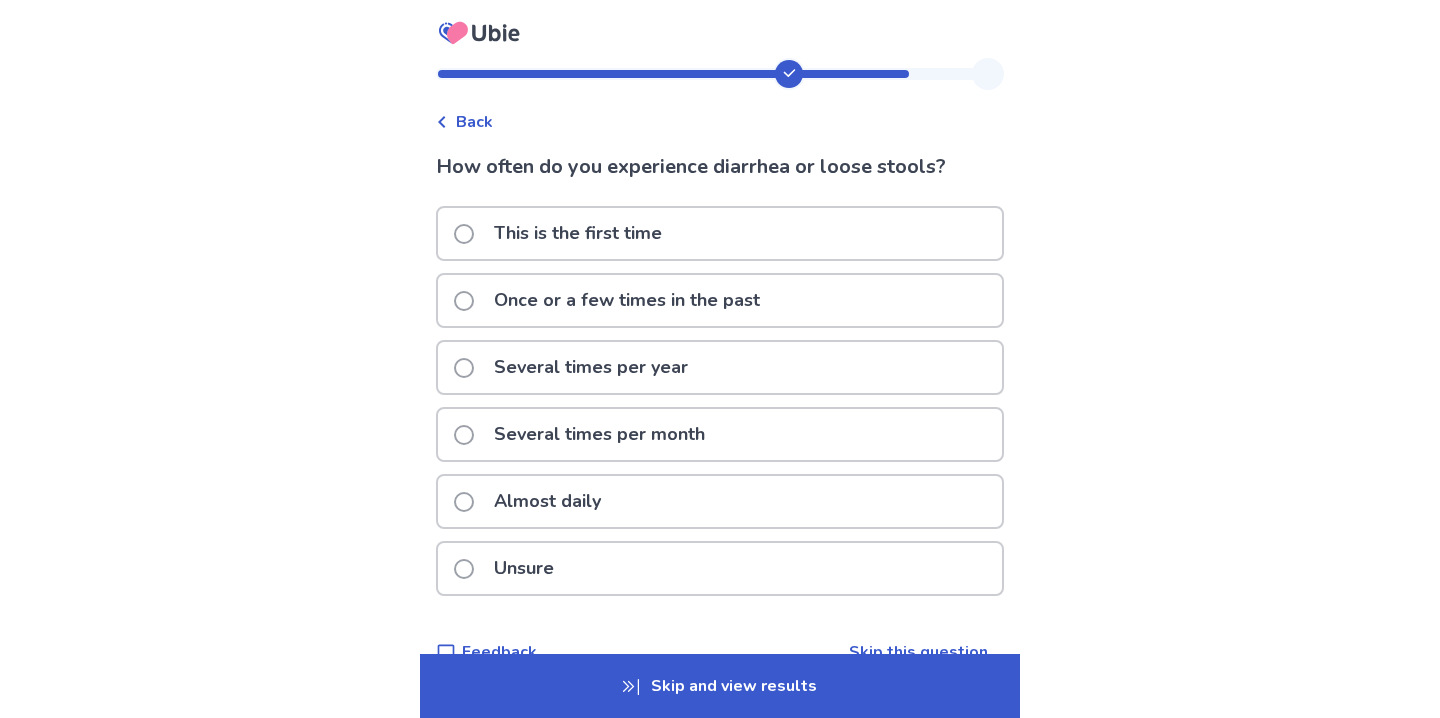 click at bounding box center [464, 234] 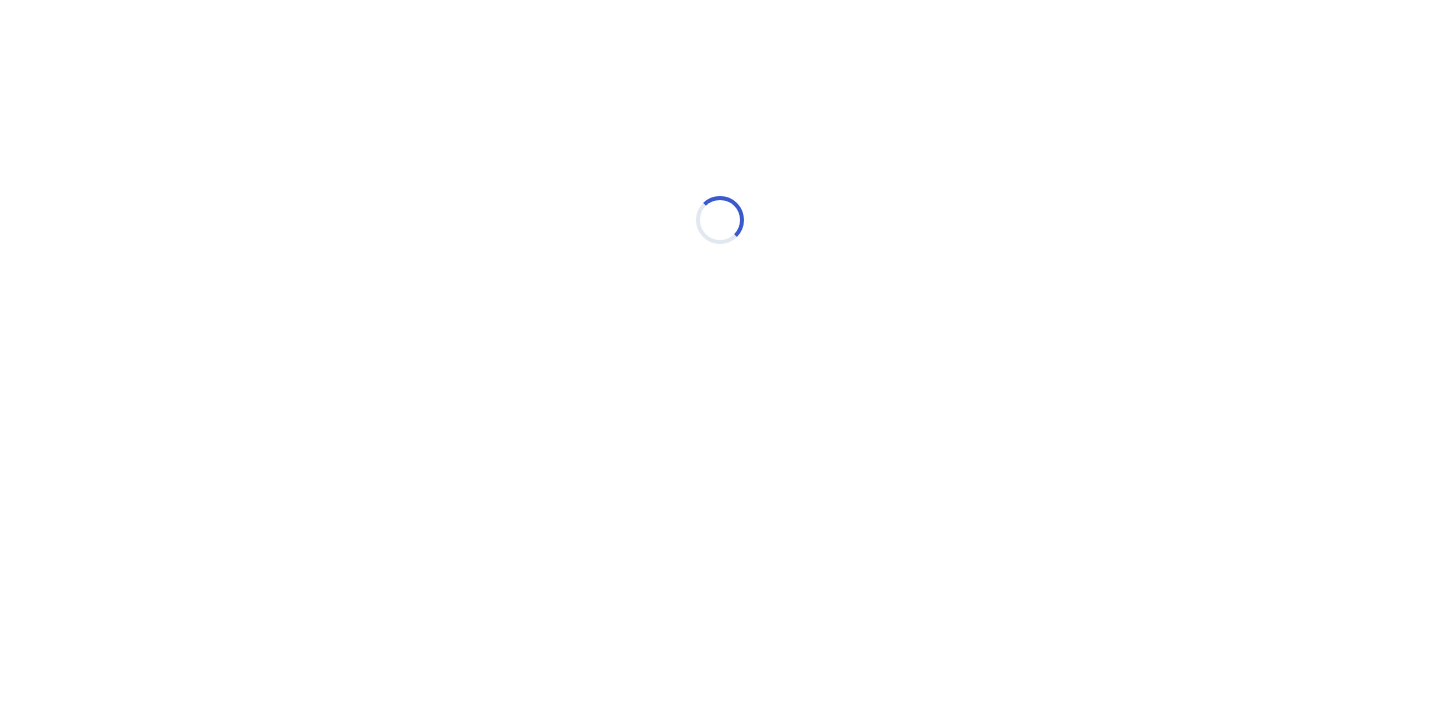 select on "*" 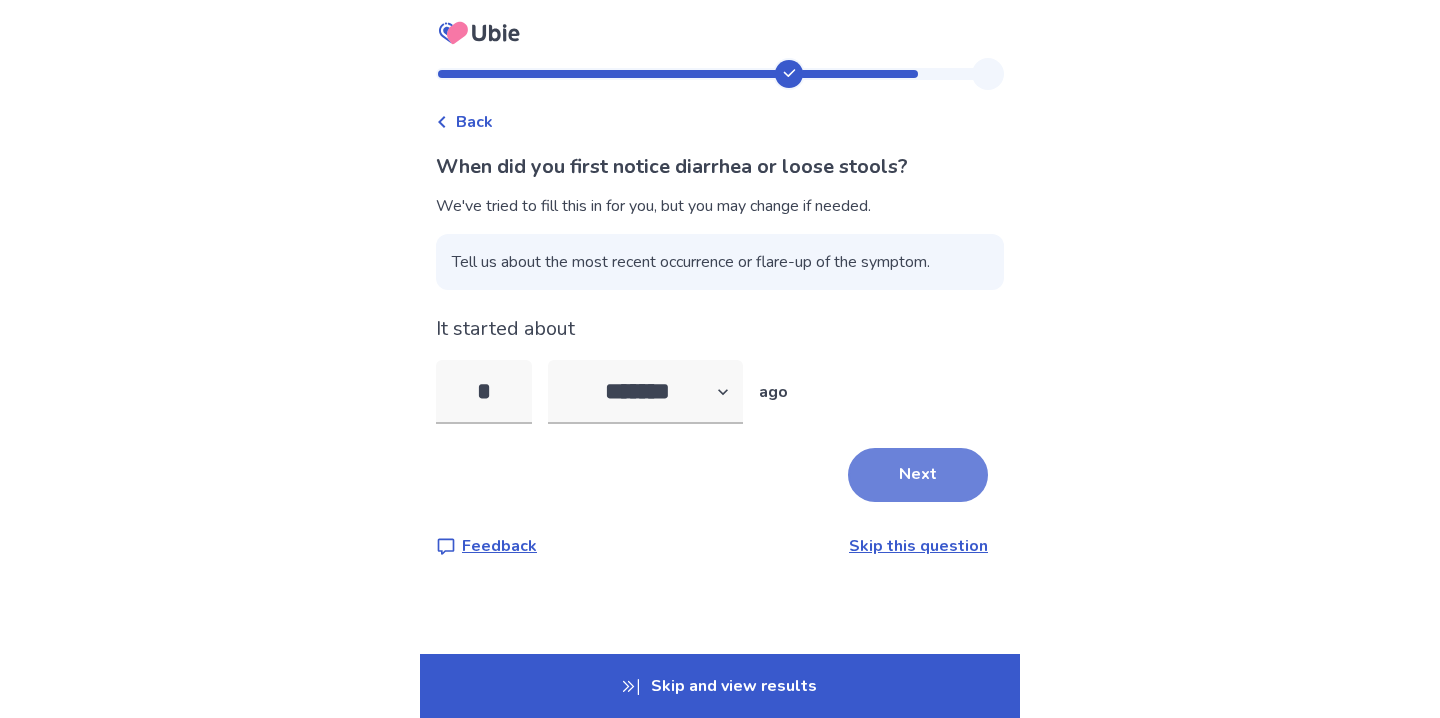 click on "Next" at bounding box center [918, 475] 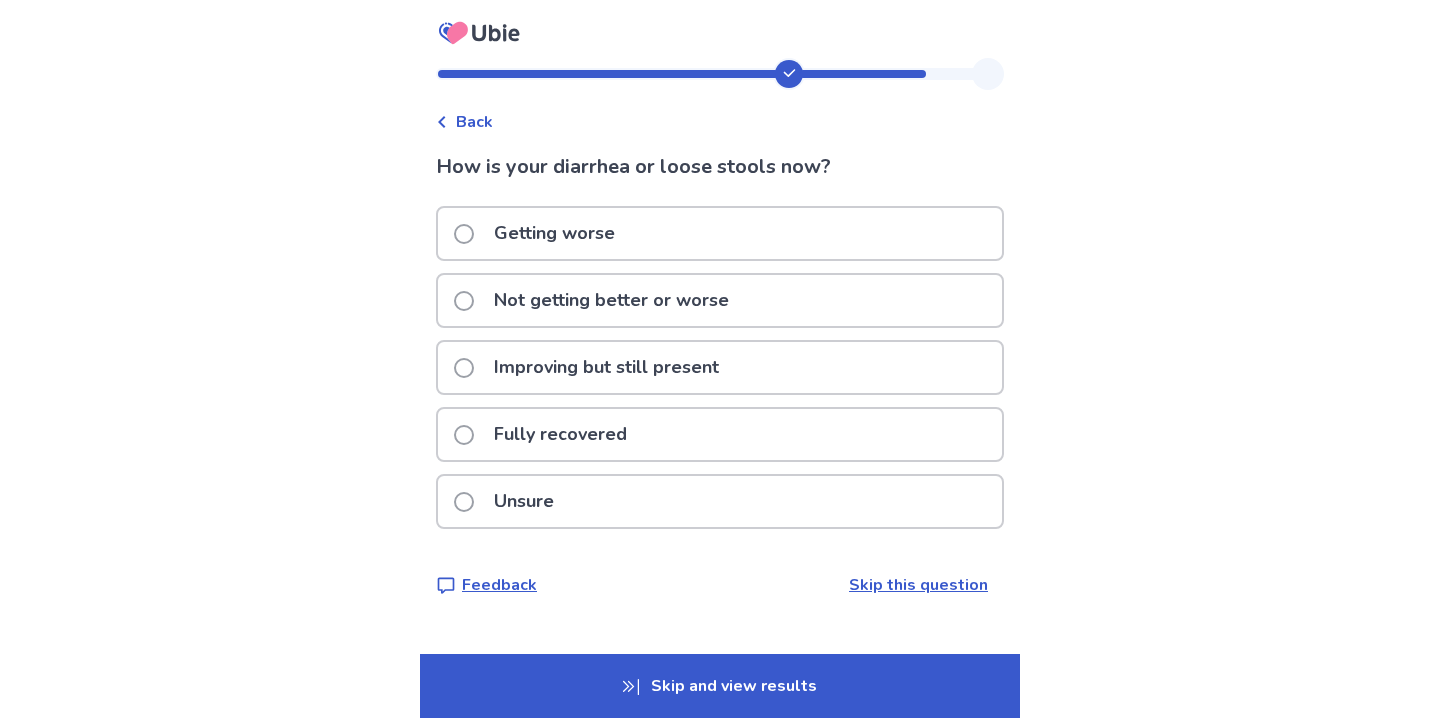 click on "Not getting better or worse" at bounding box center (611, 300) 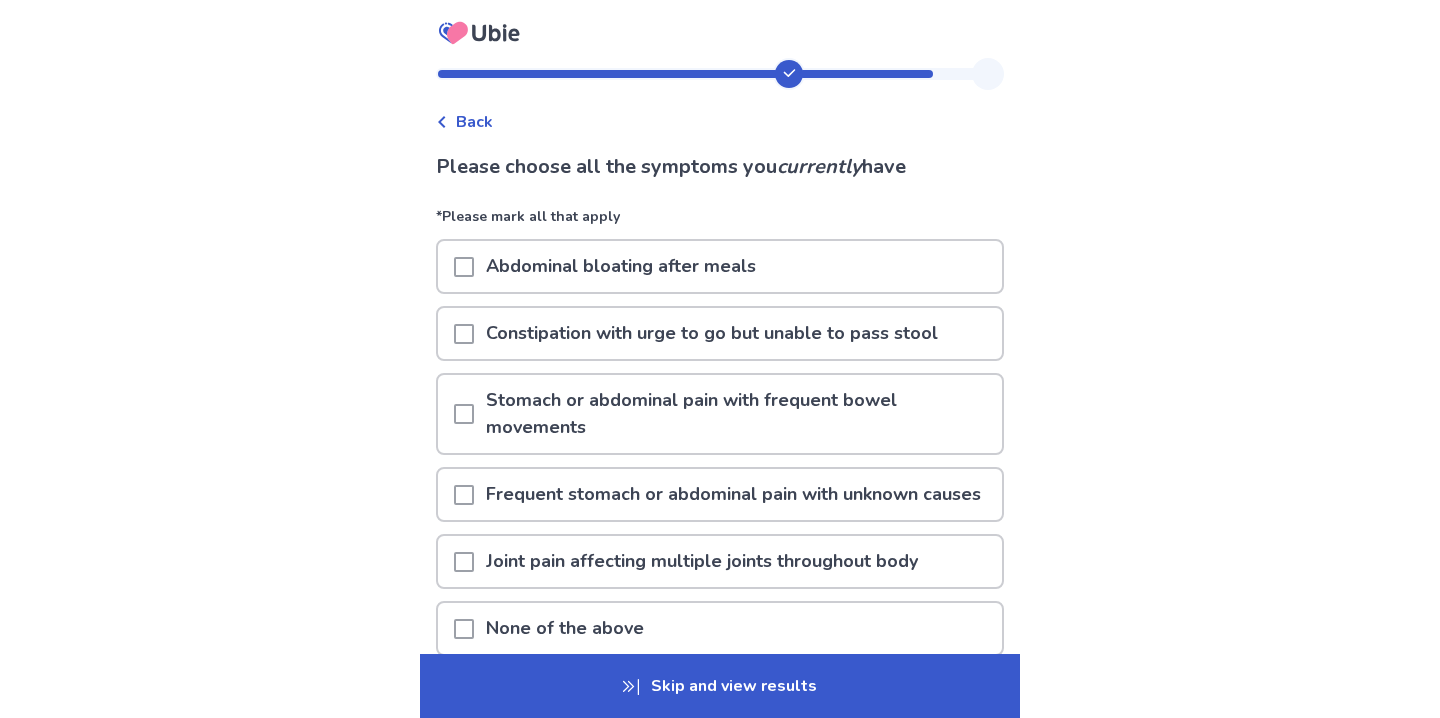 click at bounding box center [464, 414] 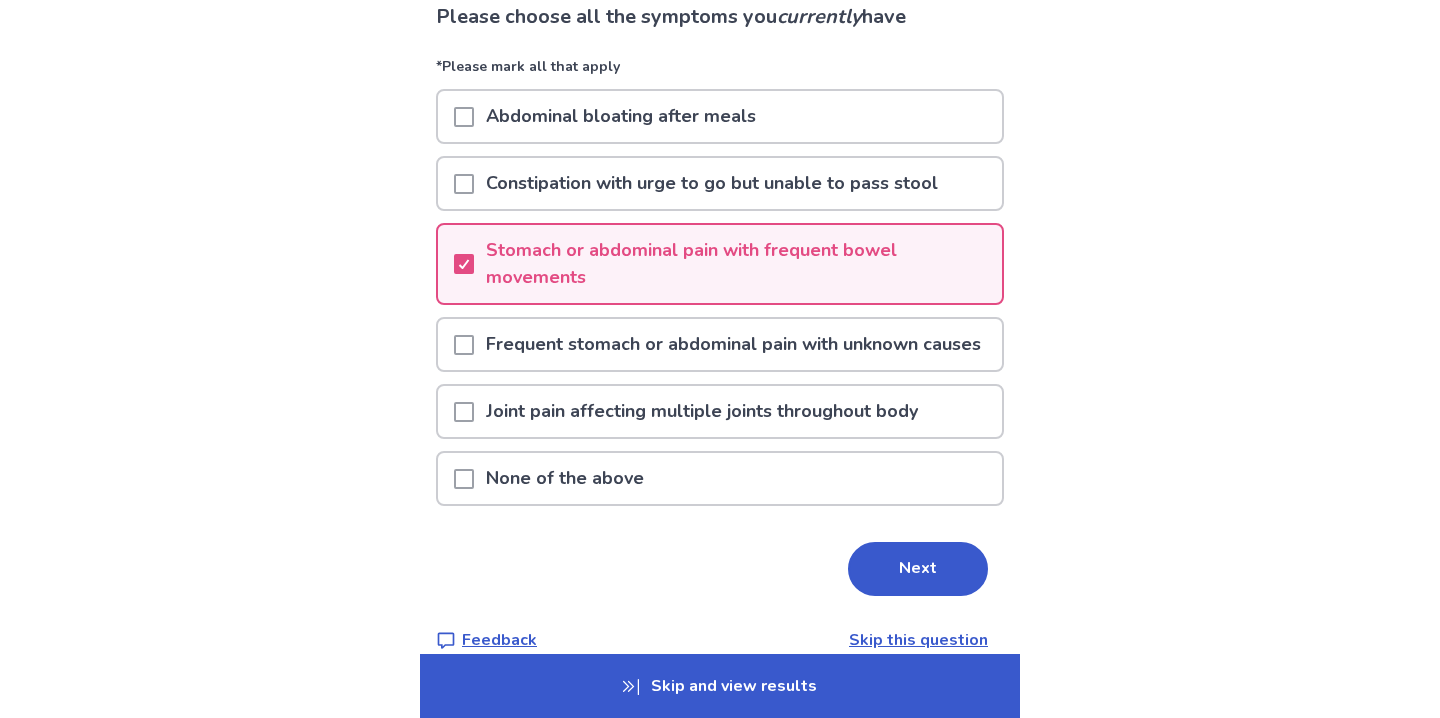 scroll, scrollTop: 207, scrollLeft: 0, axis: vertical 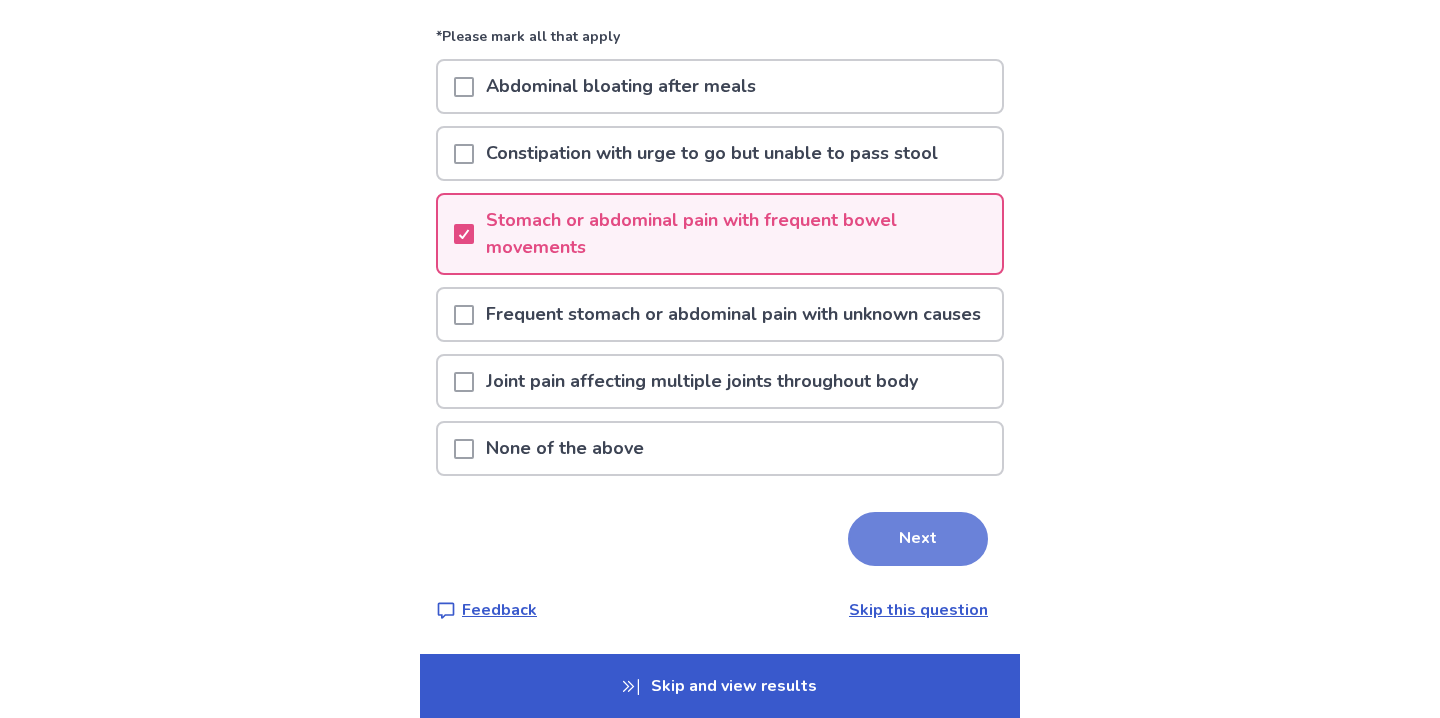 click on "Next" at bounding box center (918, 539) 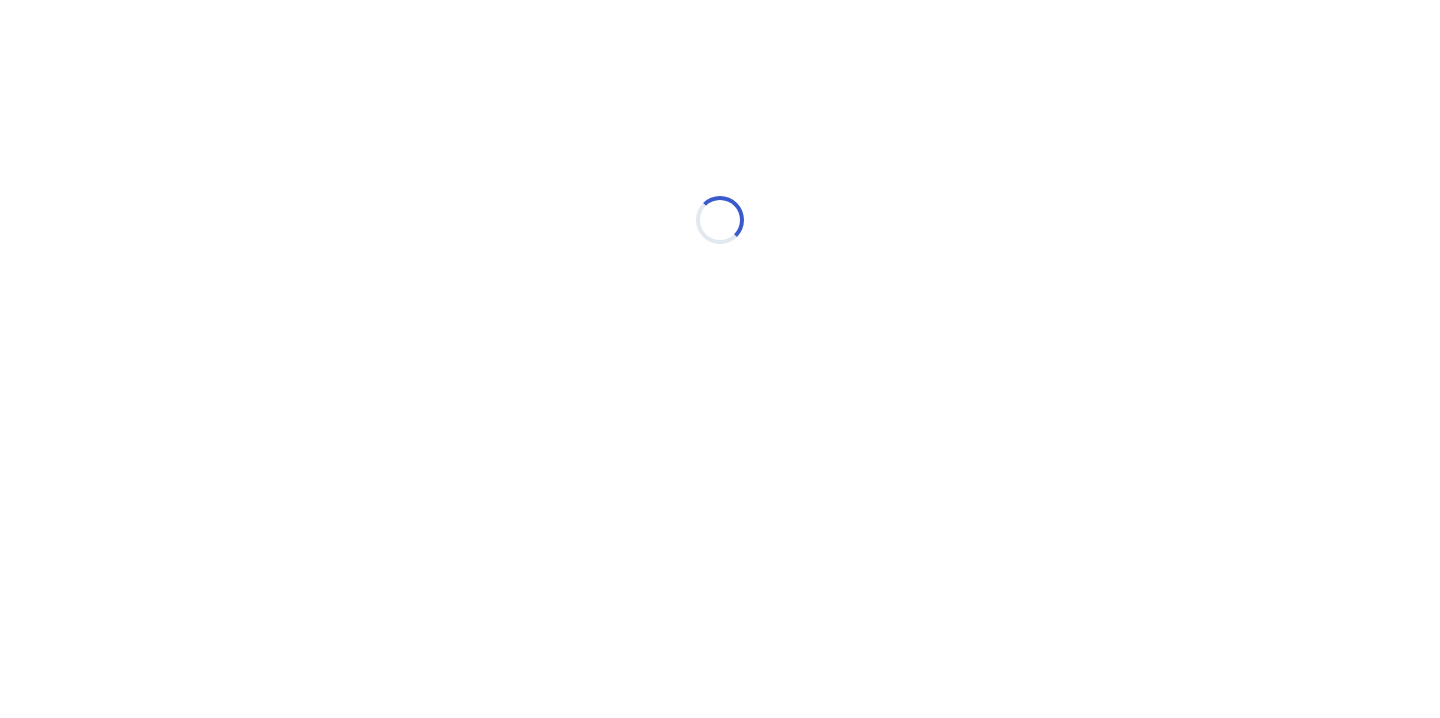 scroll, scrollTop: 0, scrollLeft: 0, axis: both 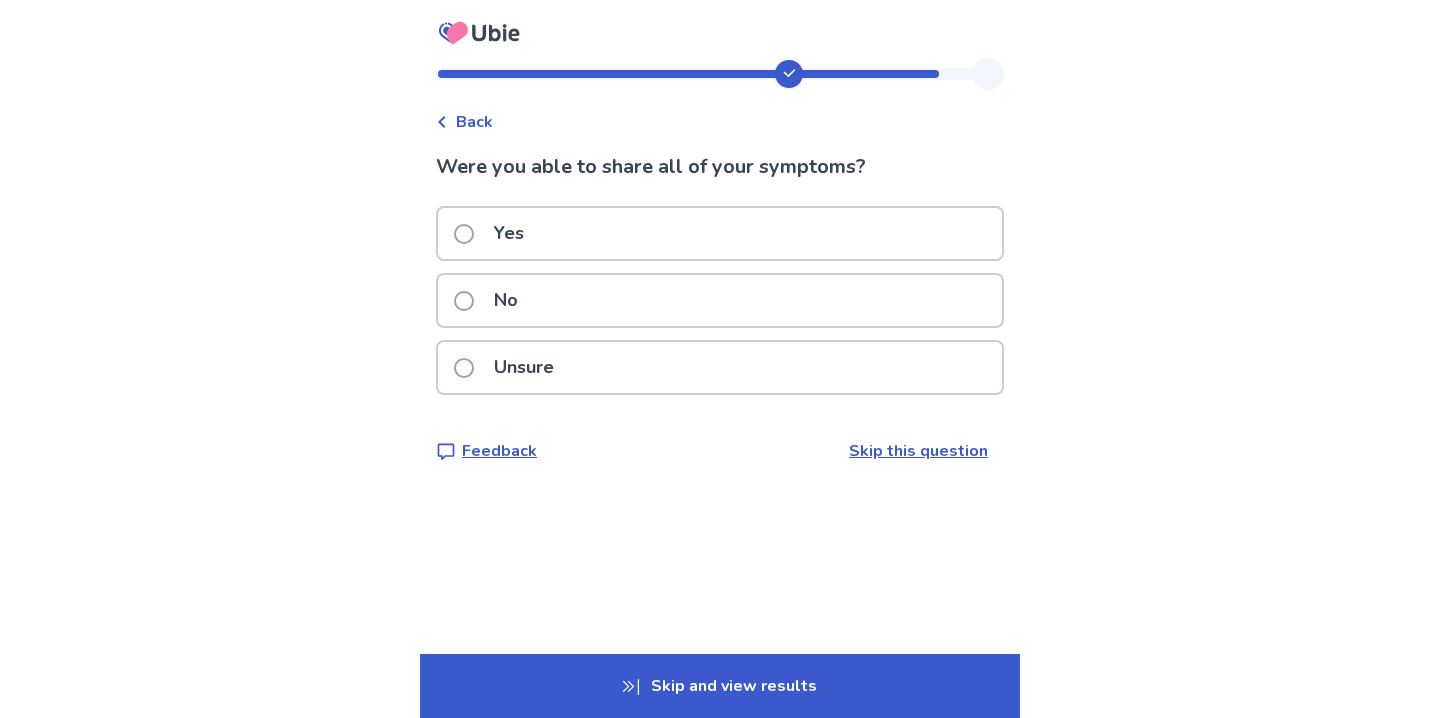 click on "Unsure" at bounding box center [524, 367] 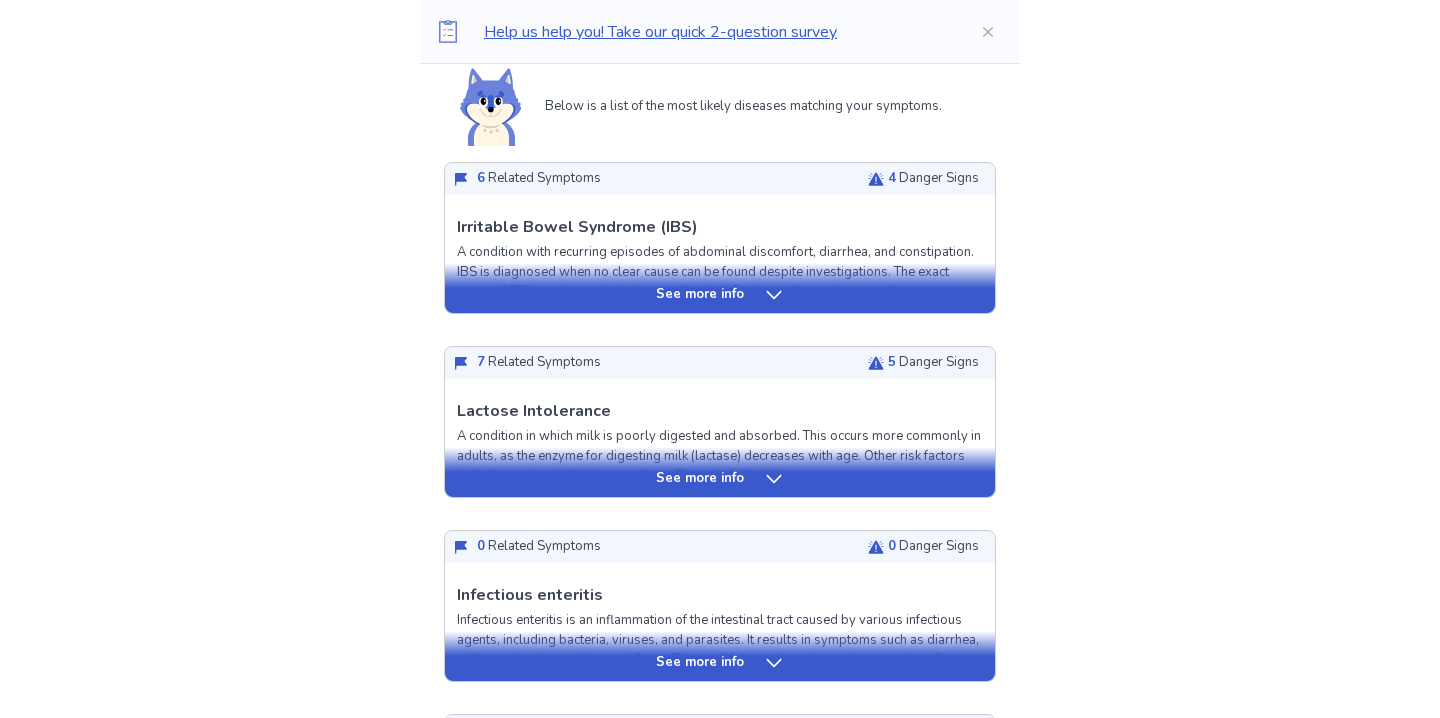 scroll, scrollTop: 476, scrollLeft: 0, axis: vertical 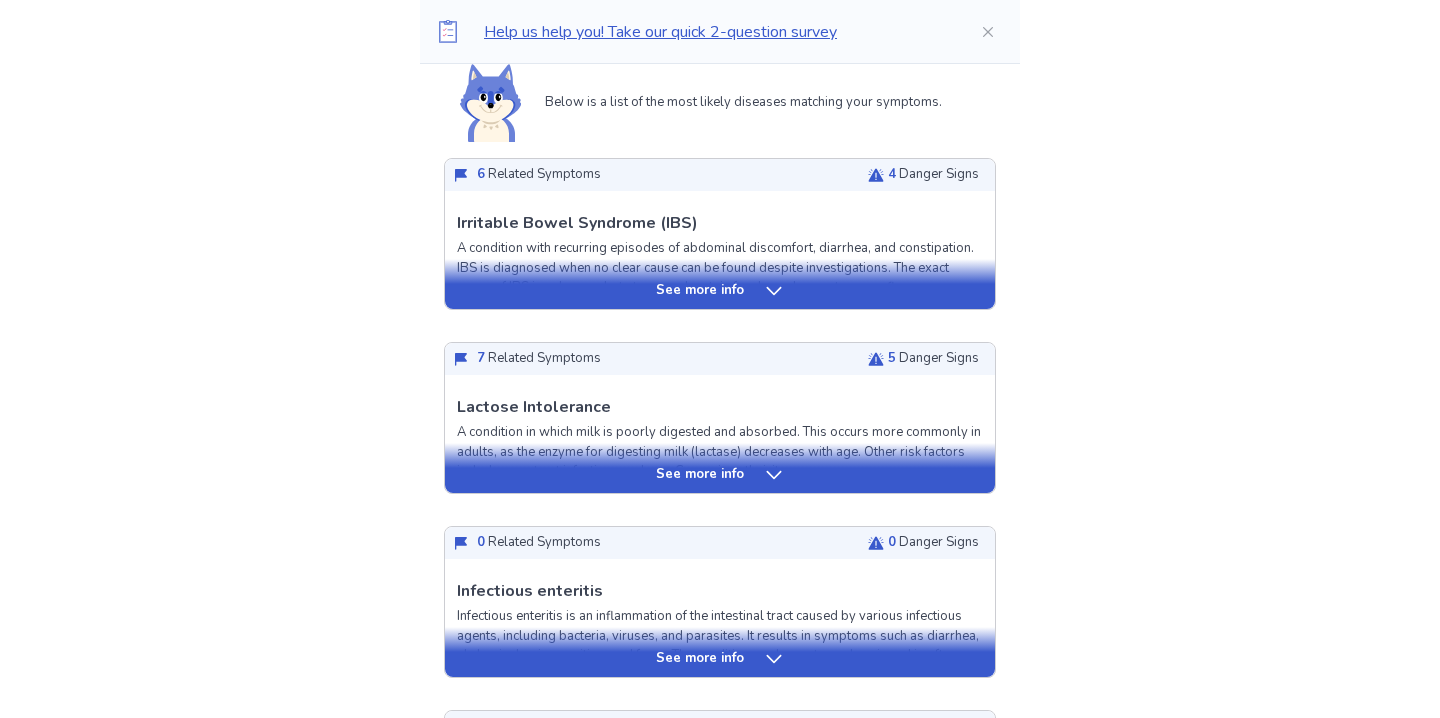 click on "See more info" at bounding box center [720, 291] 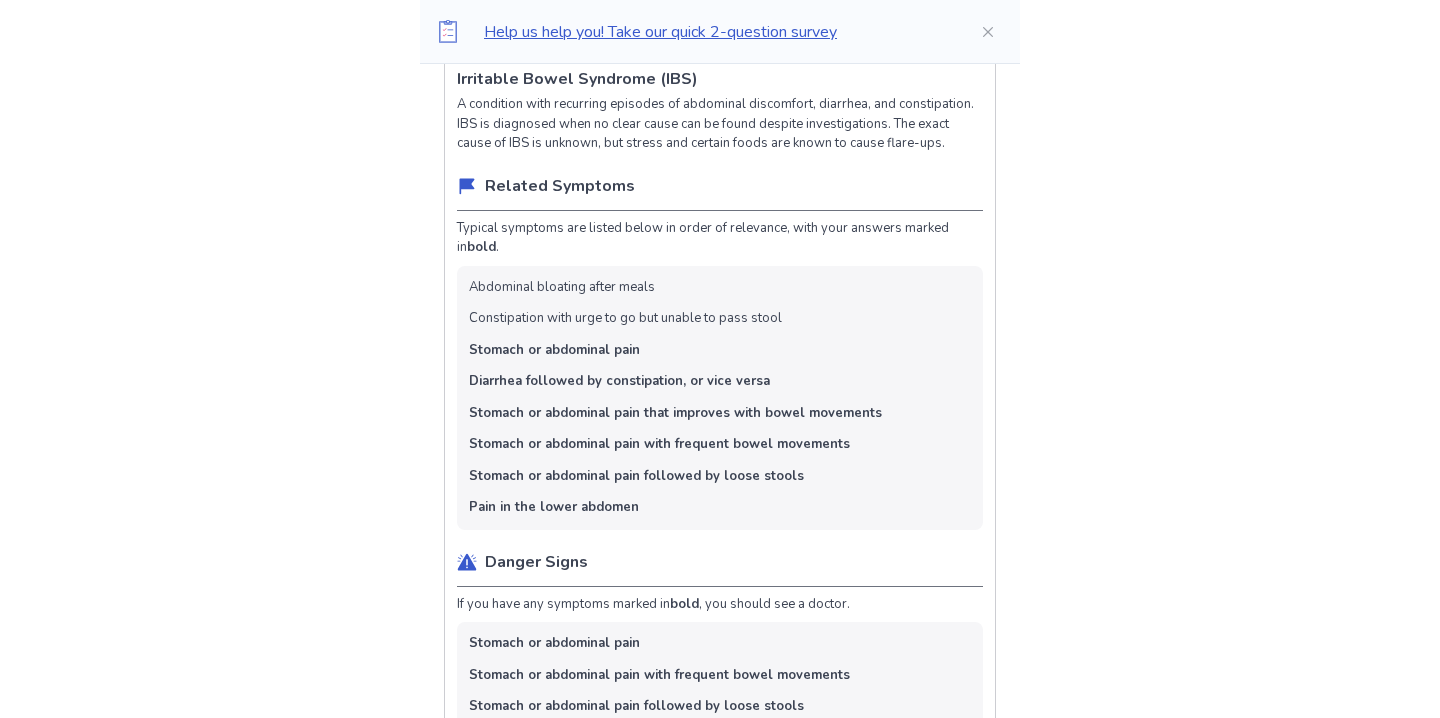 scroll, scrollTop: 498, scrollLeft: 0, axis: vertical 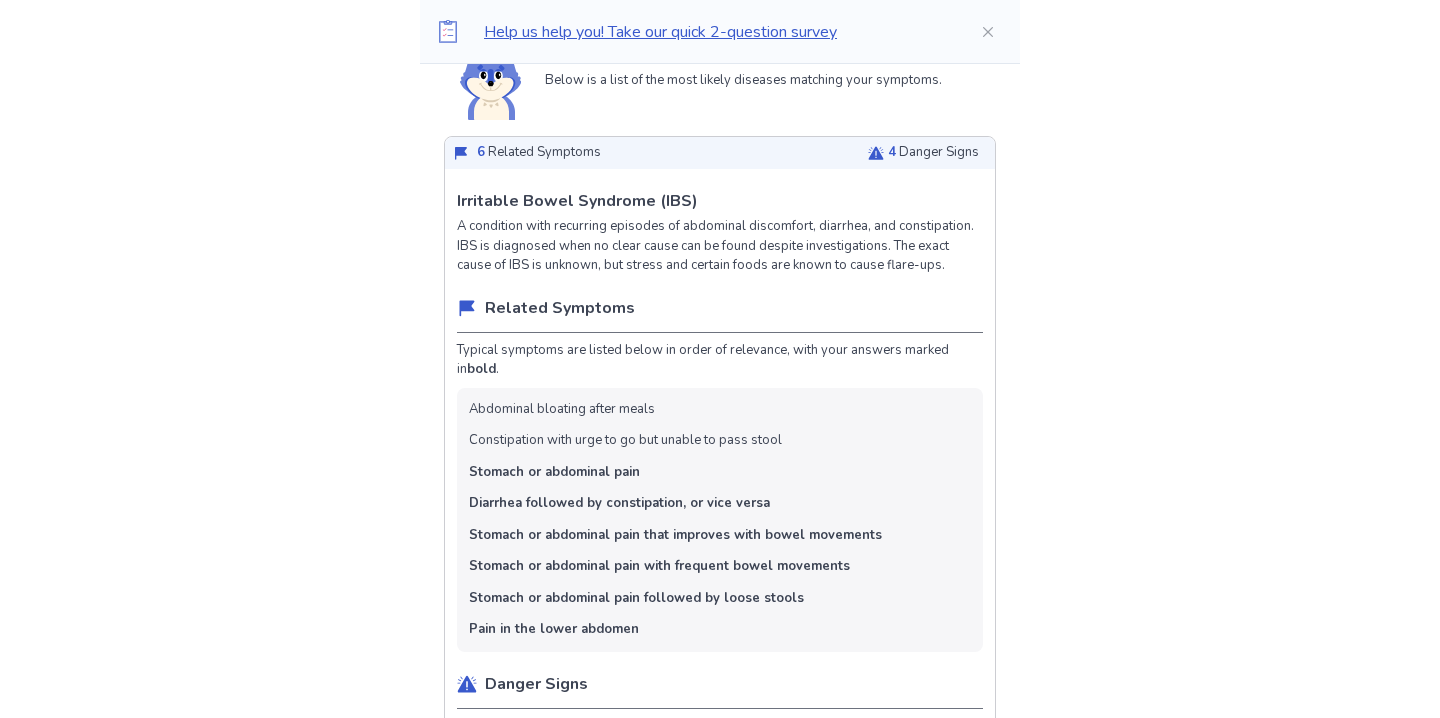 click on "6   Related Symptoms 4   Danger Signs" at bounding box center (720, 153) 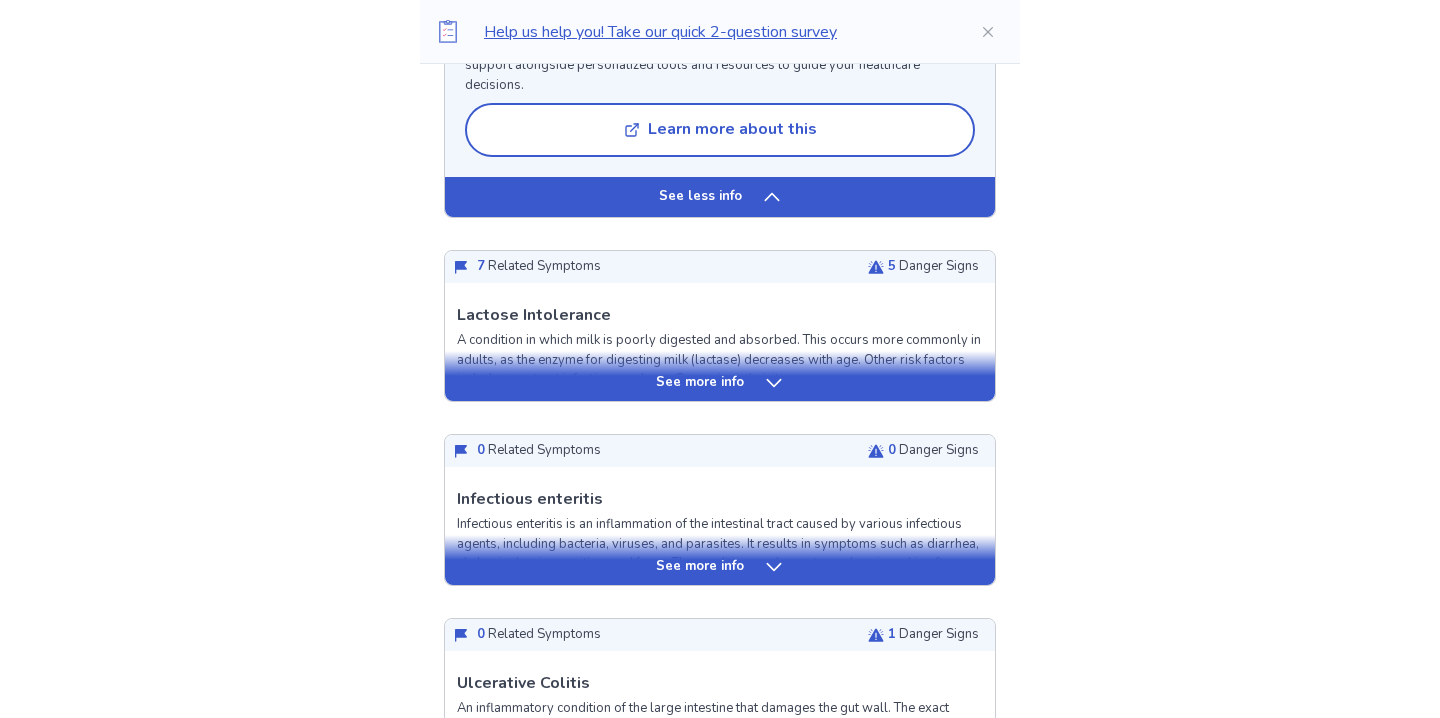 scroll, scrollTop: 2438, scrollLeft: 0, axis: vertical 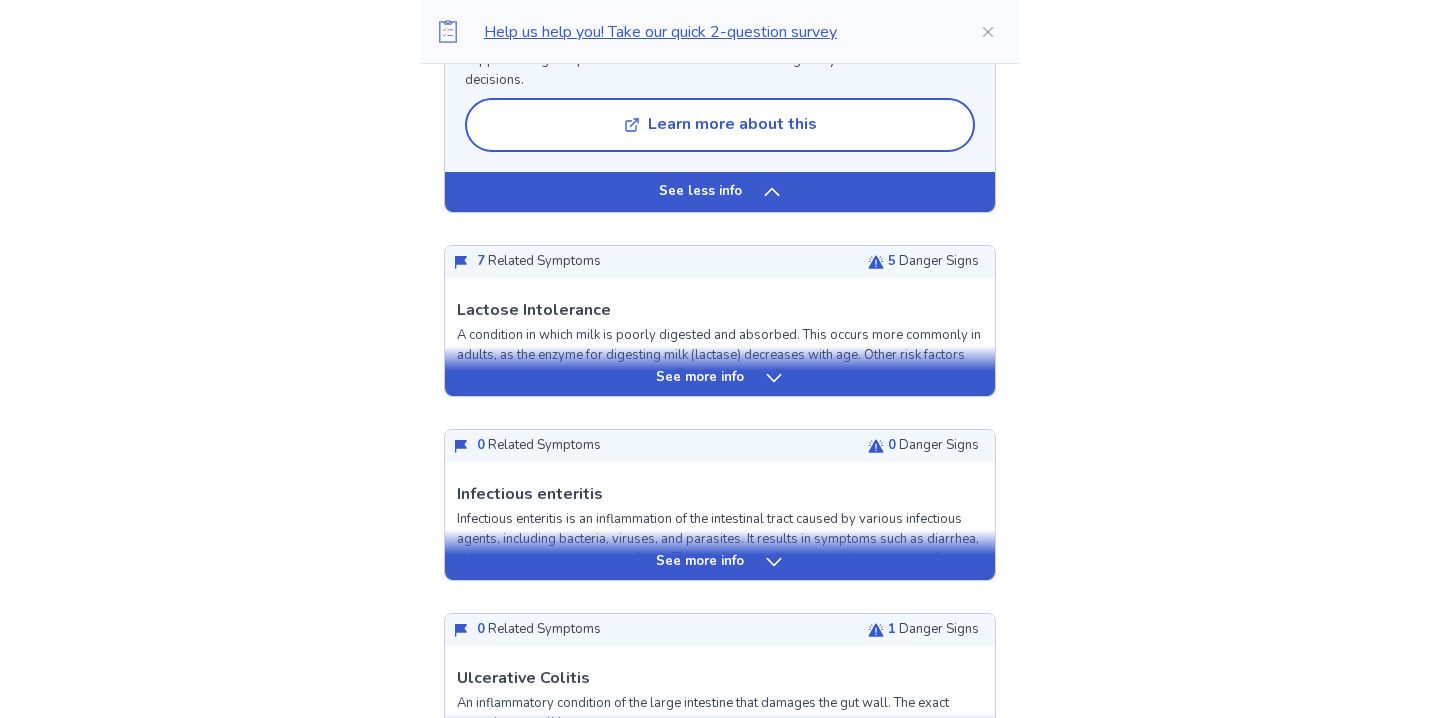 click on "7   Related Symptoms" at bounding box center [539, 262] 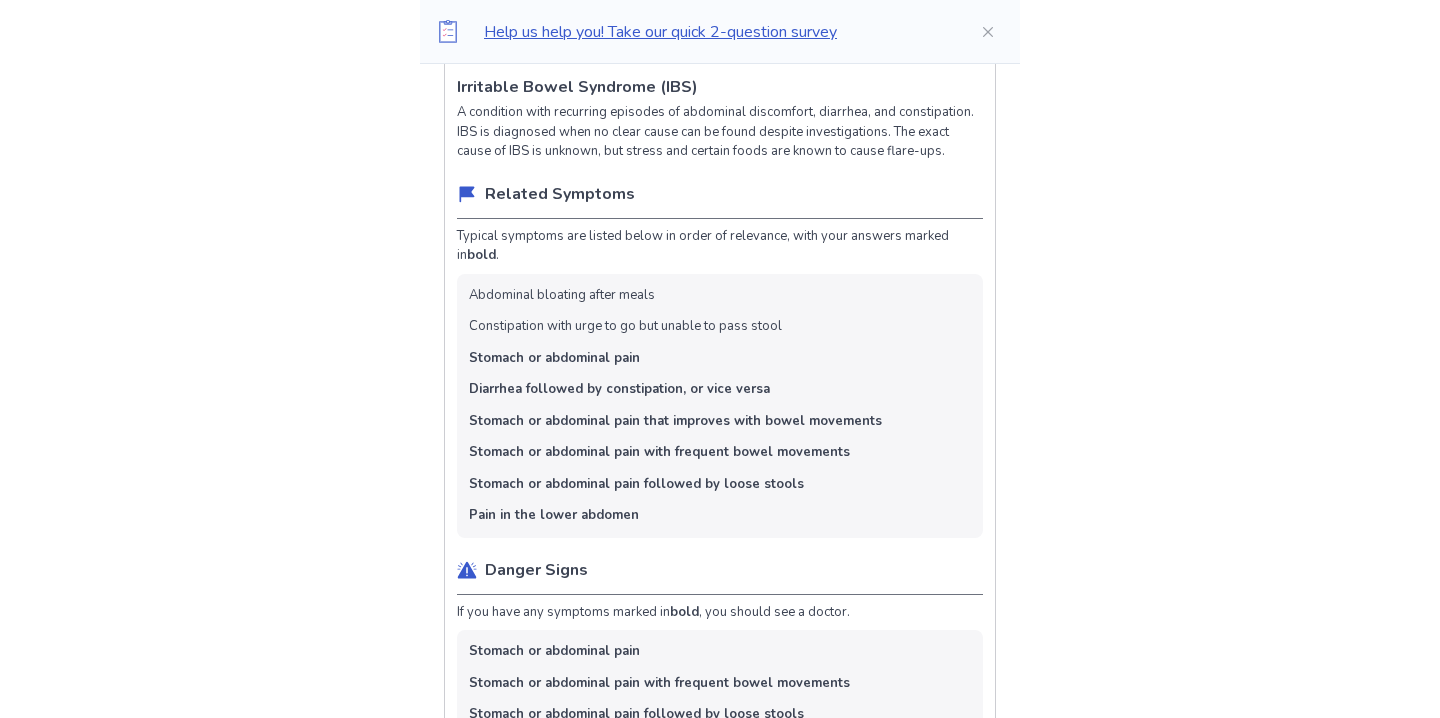 scroll, scrollTop: 522, scrollLeft: 0, axis: vertical 